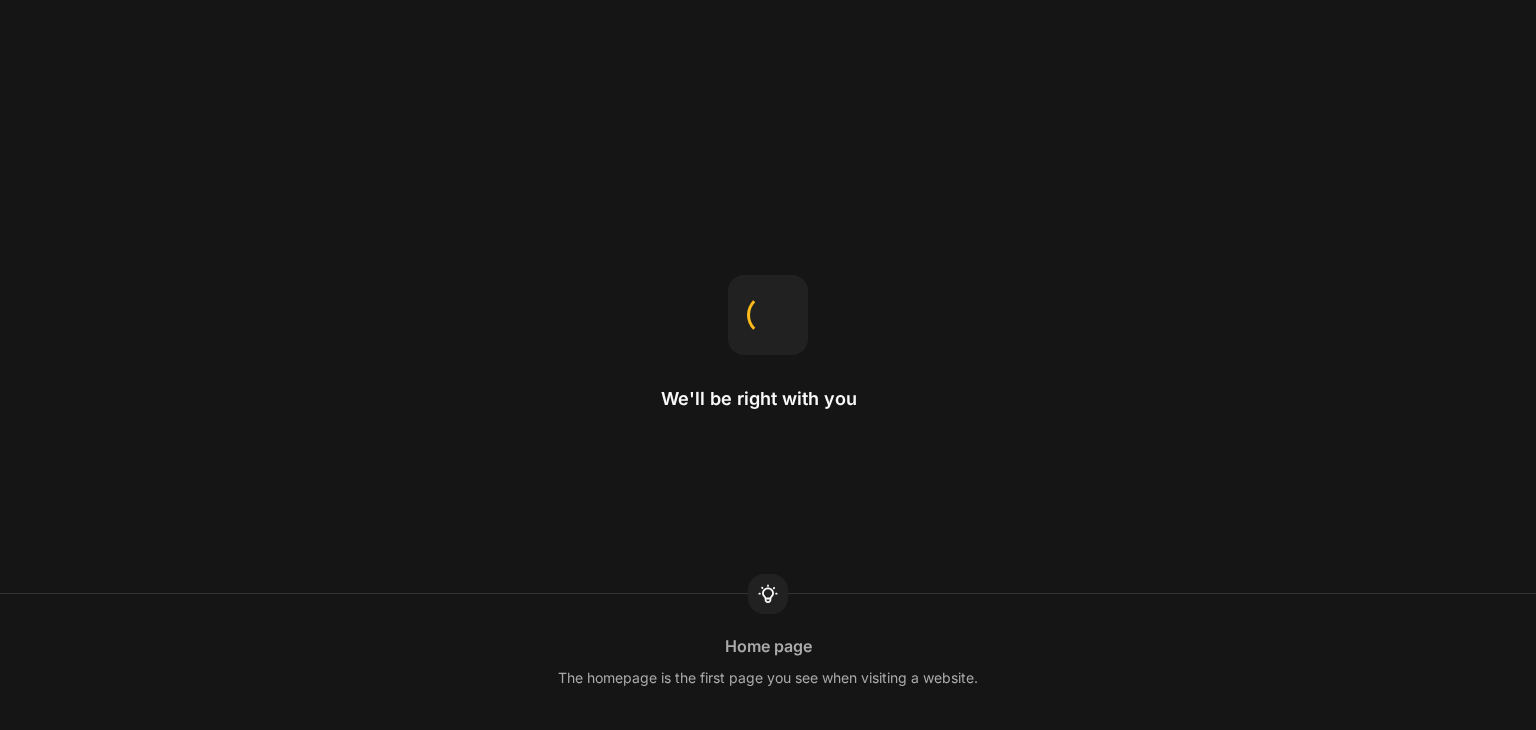 scroll, scrollTop: 0, scrollLeft: 0, axis: both 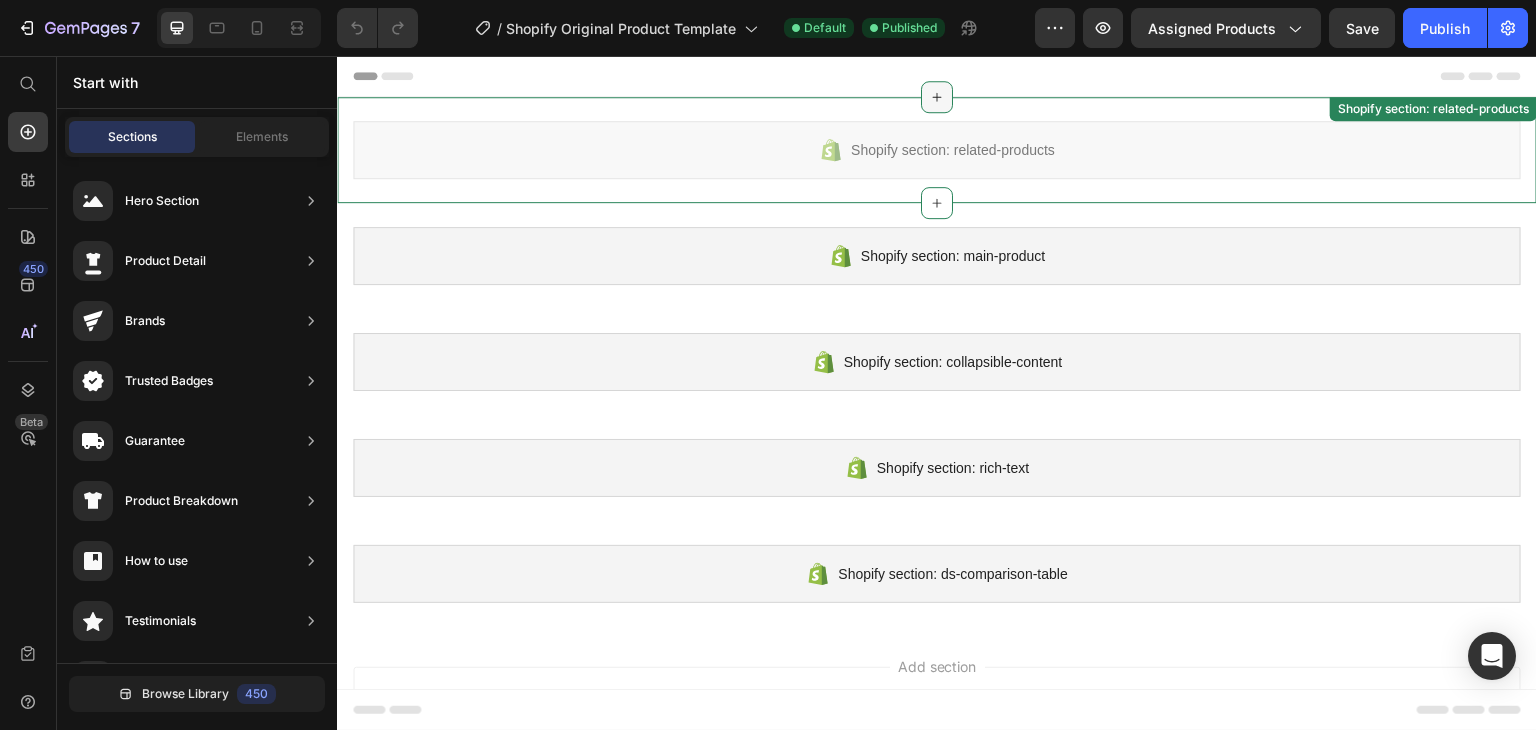 click 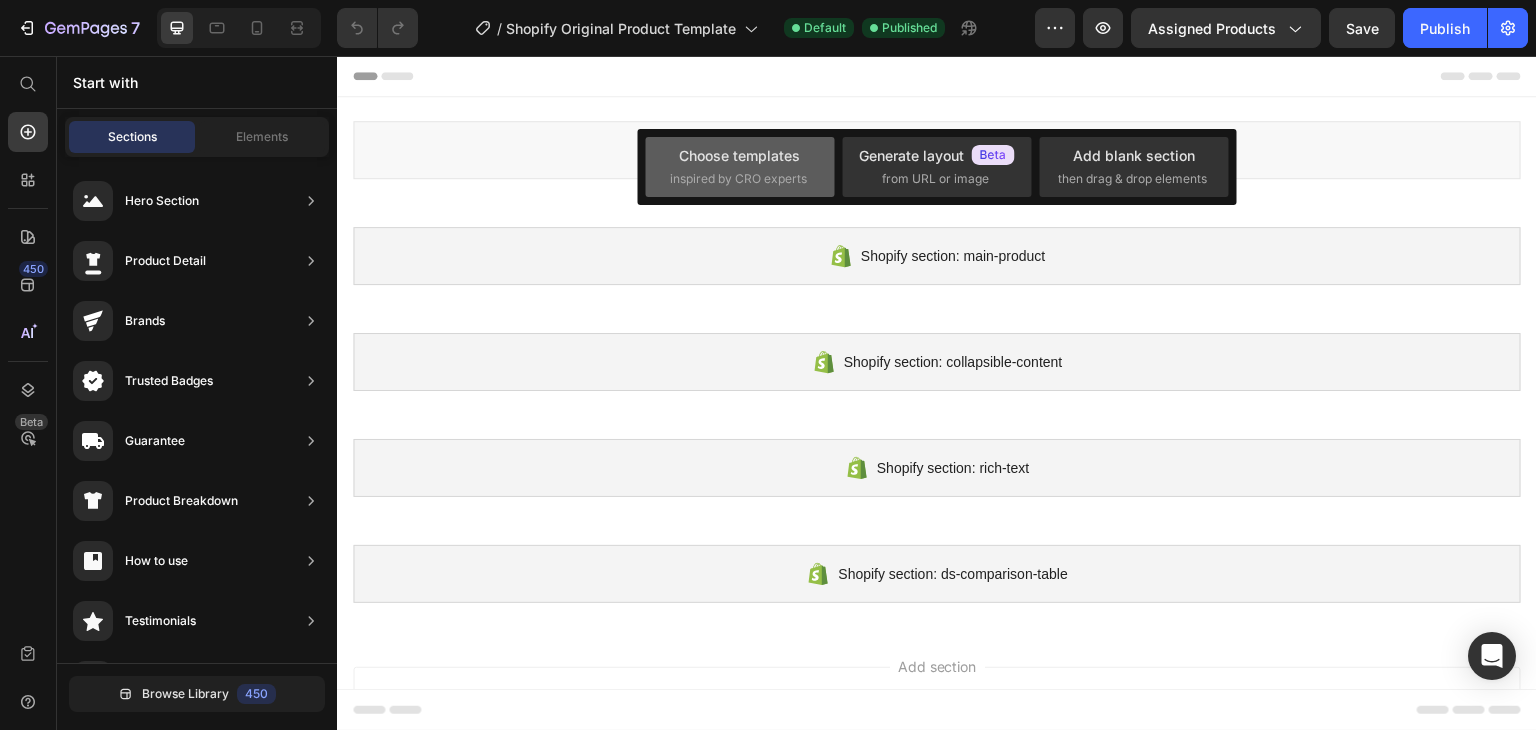 click on "Choose templates" at bounding box center (739, 155) 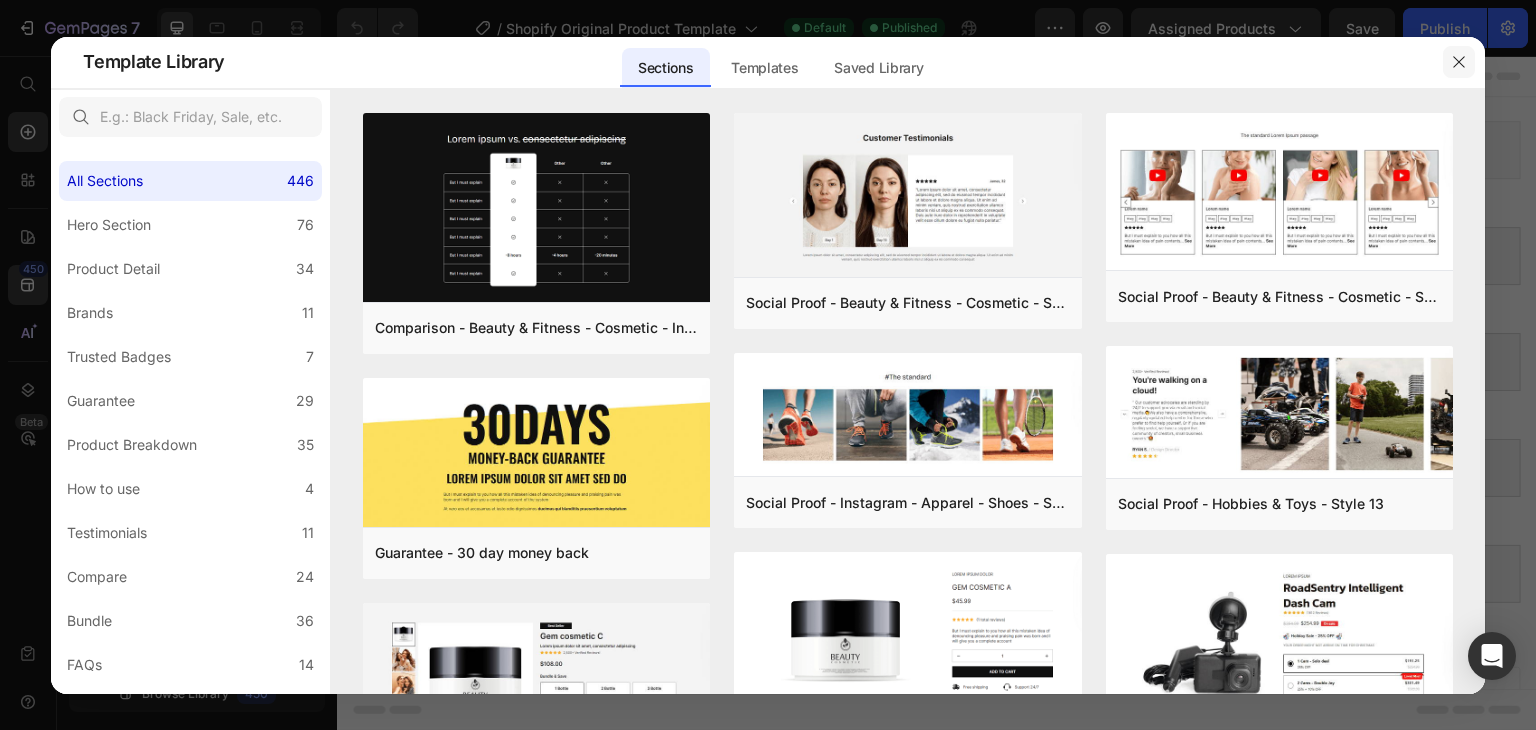 click 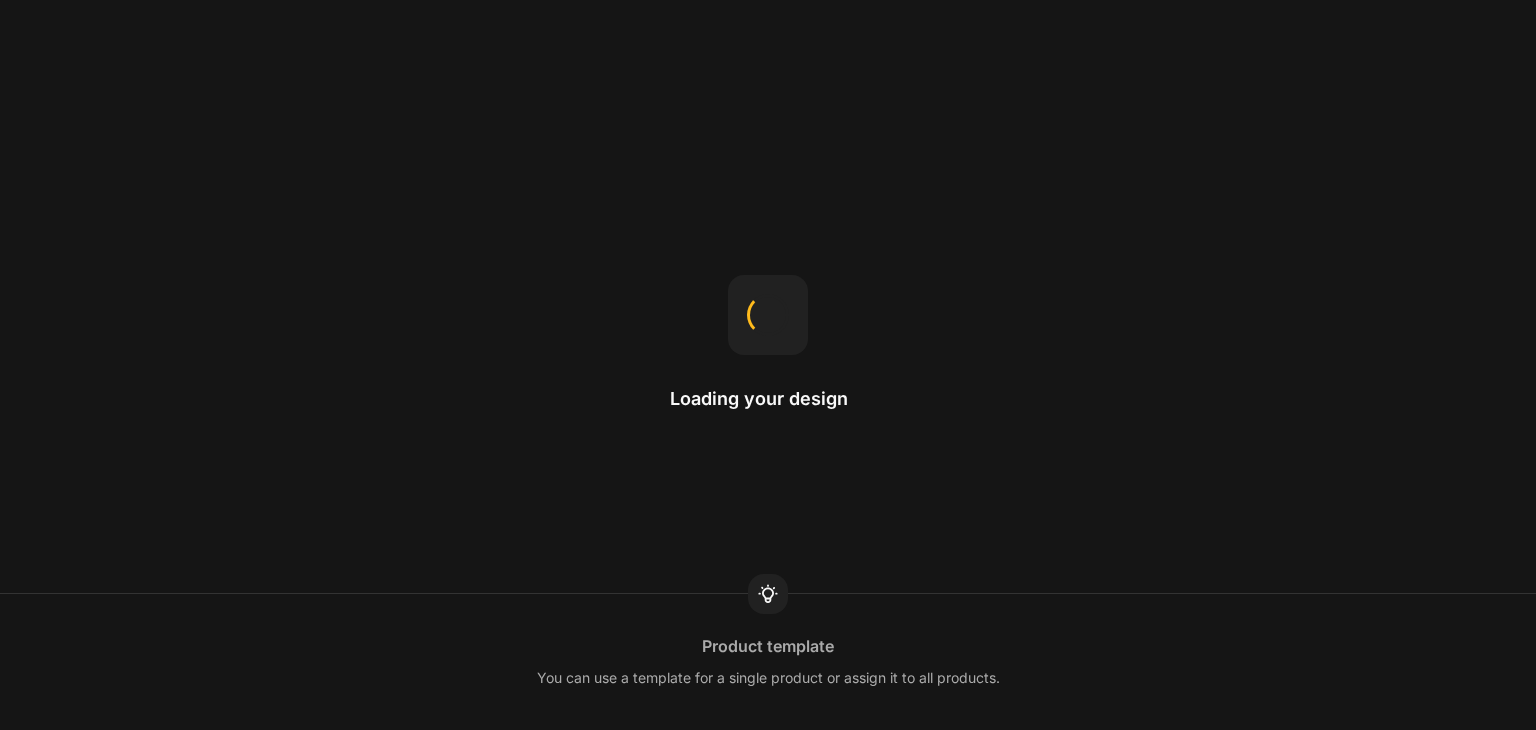 scroll, scrollTop: 0, scrollLeft: 0, axis: both 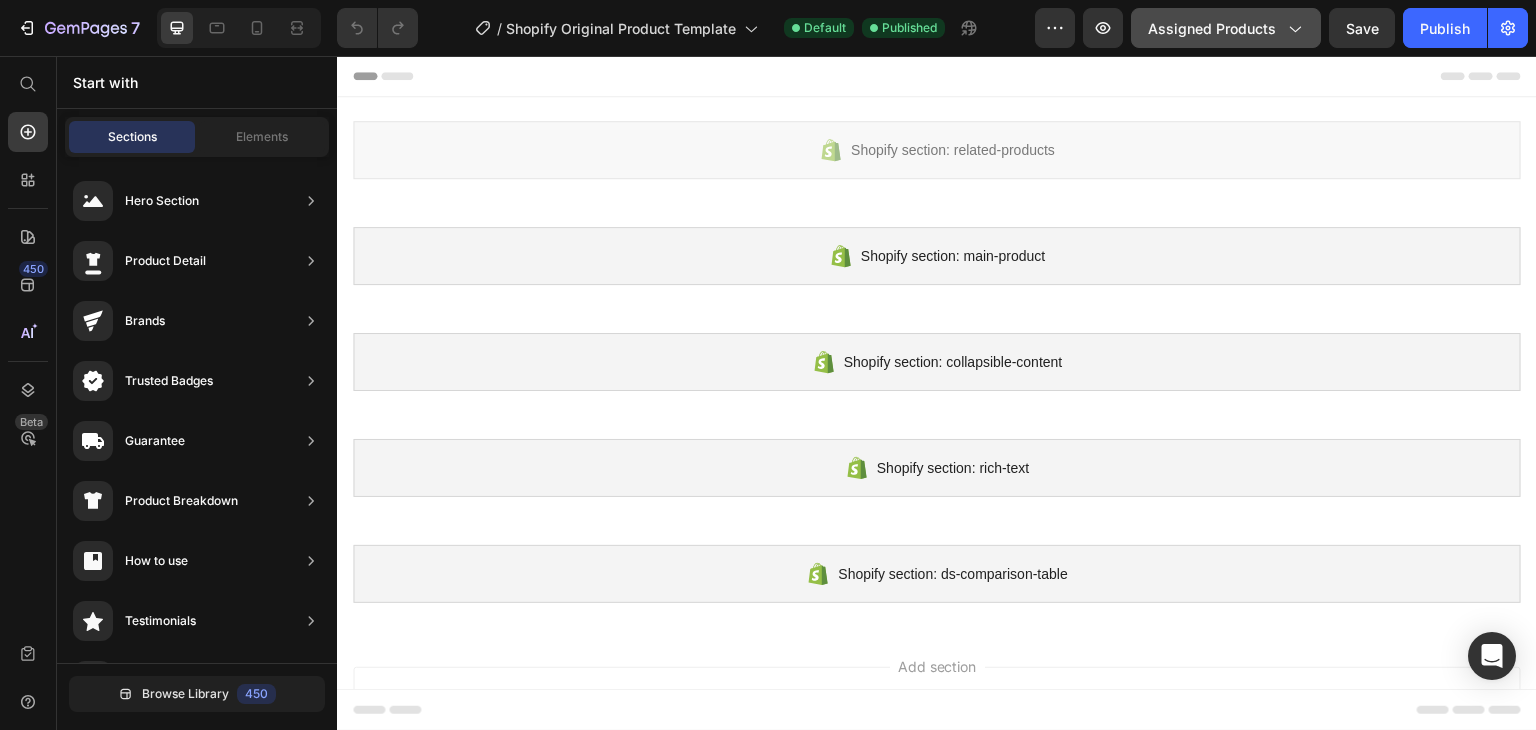 click on "Assigned Products" 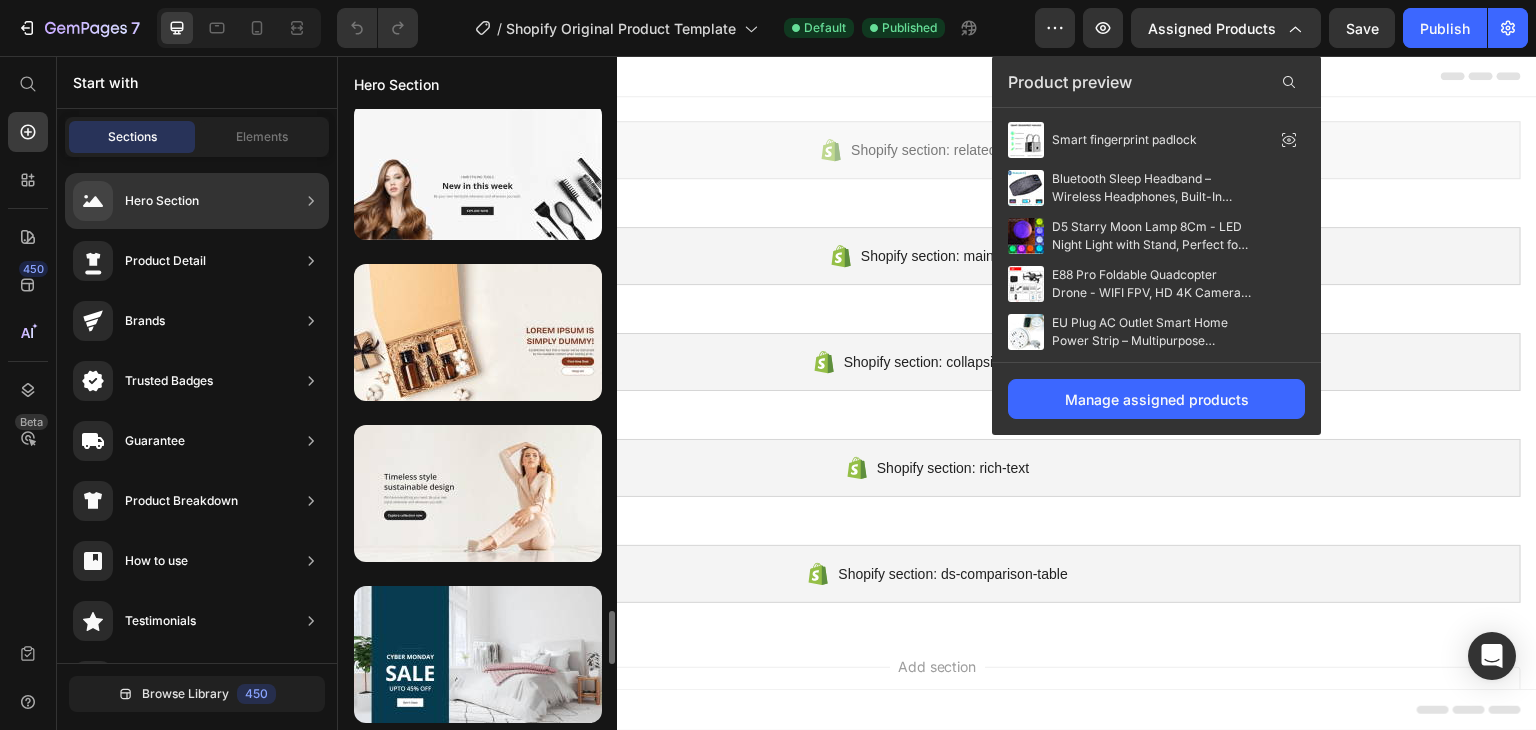 scroll, scrollTop: 5841, scrollLeft: 0, axis: vertical 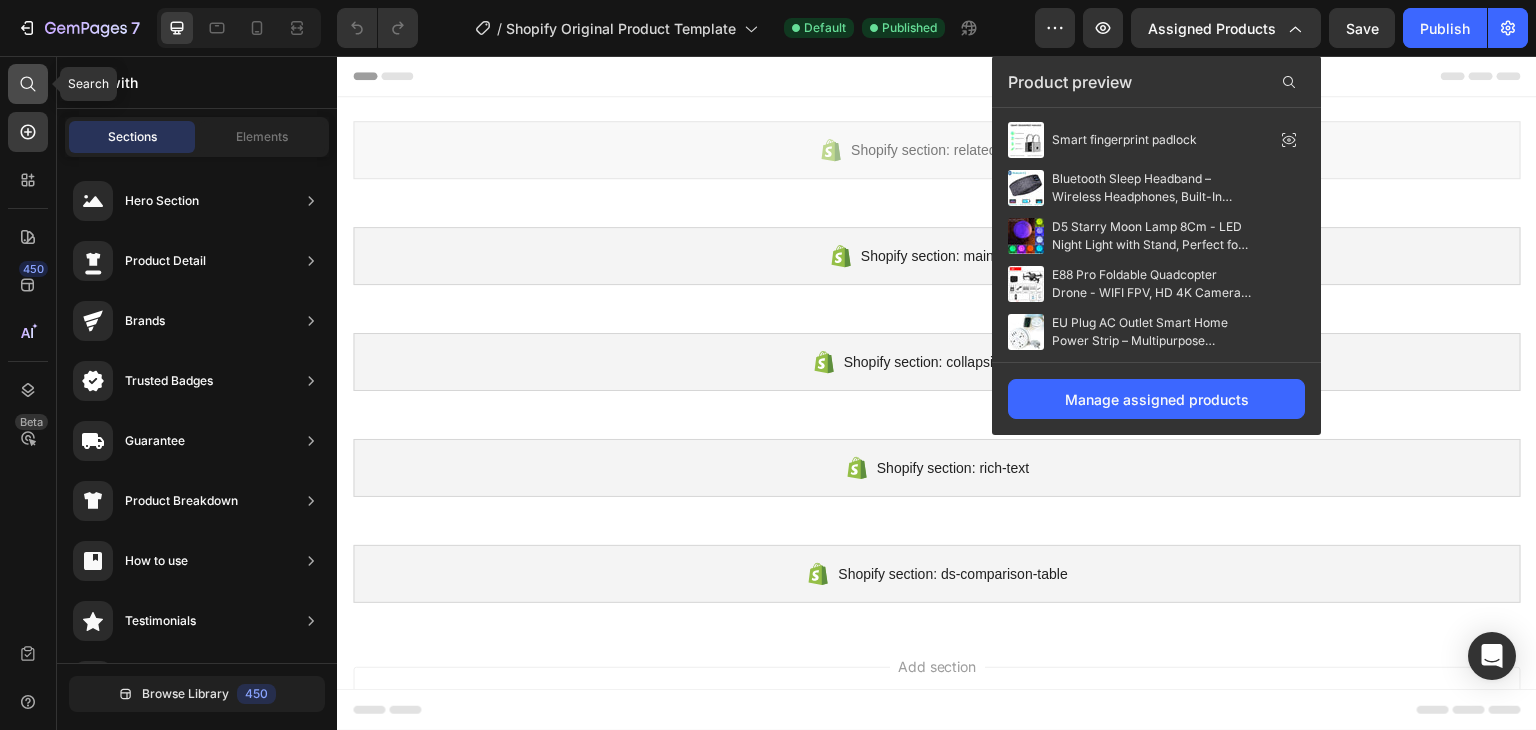 click 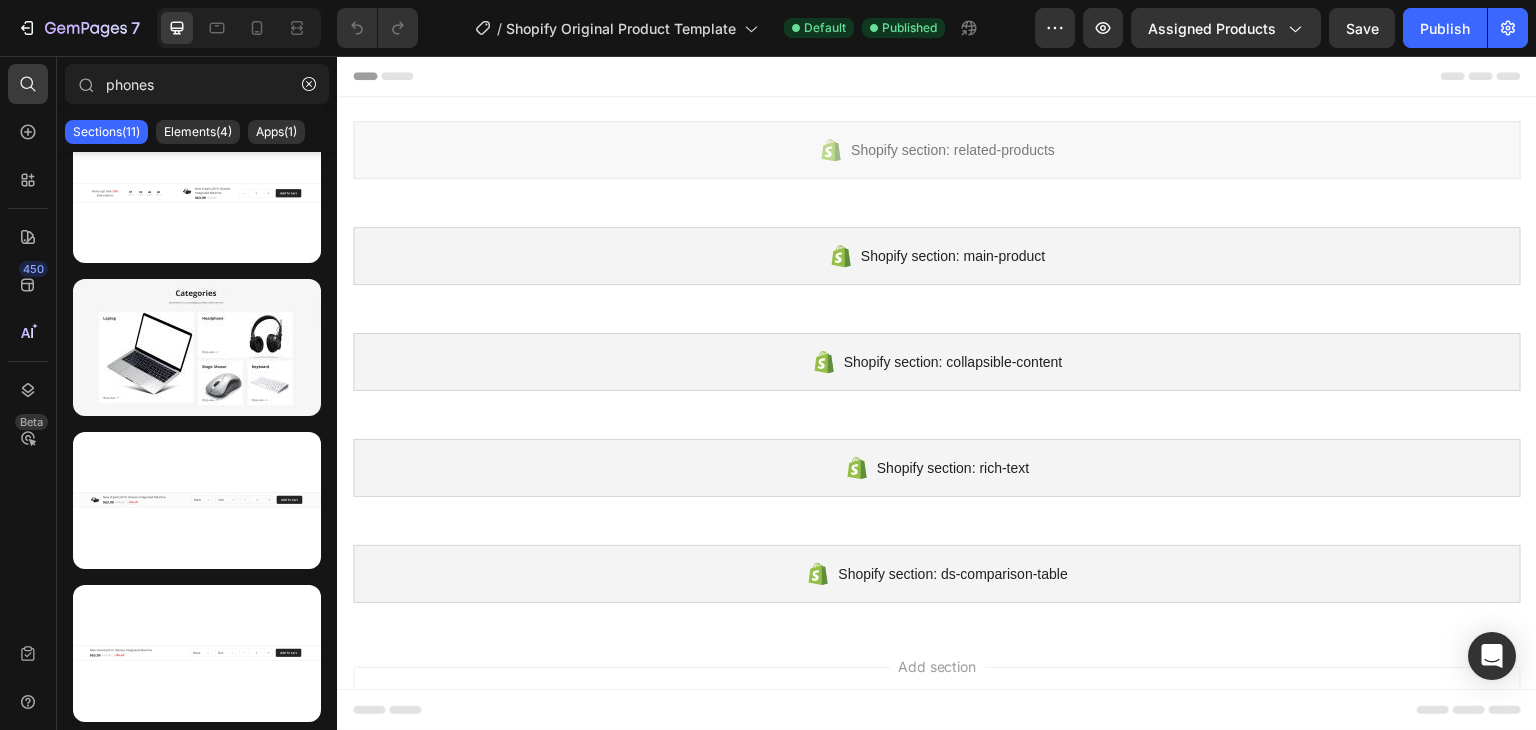 scroll, scrollTop: 0, scrollLeft: 0, axis: both 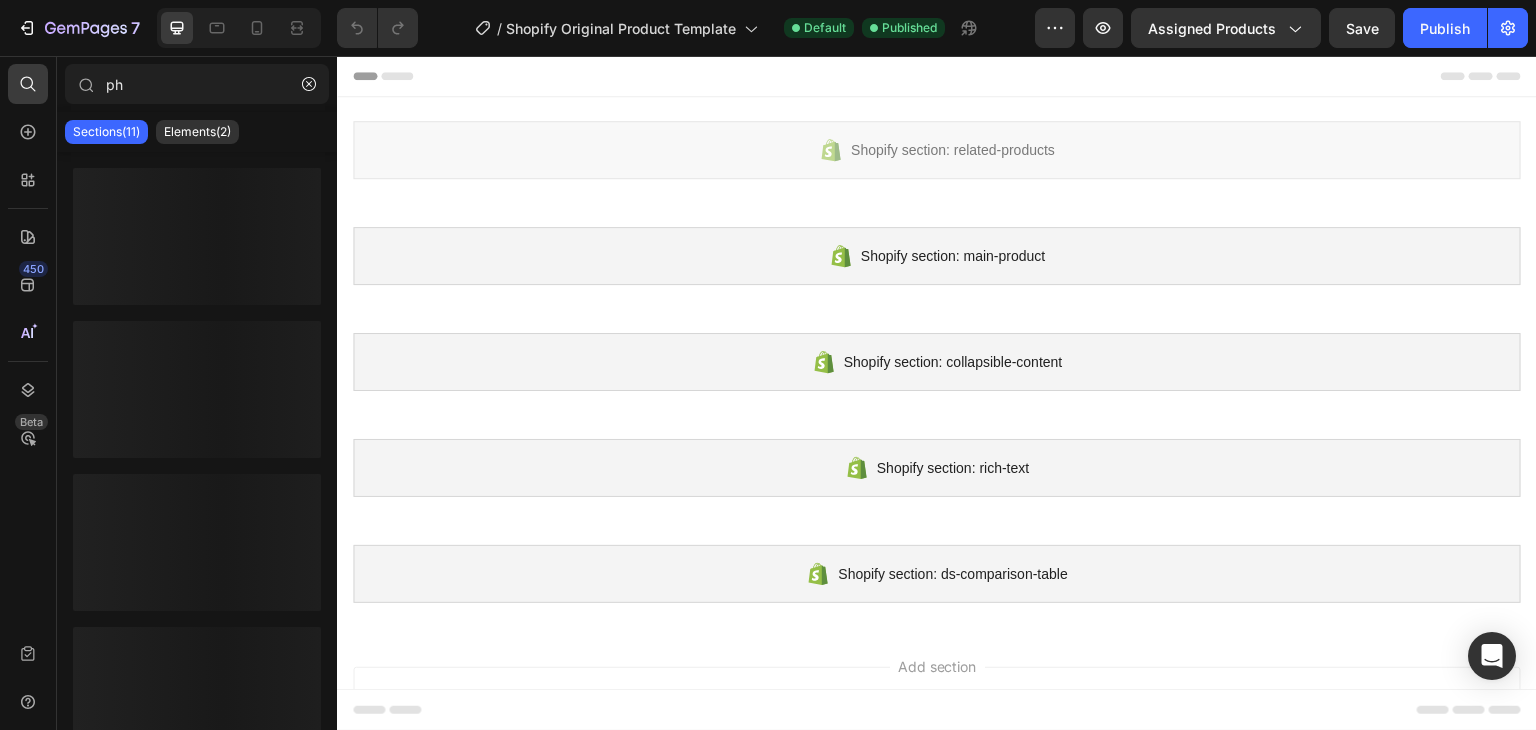 type on "p" 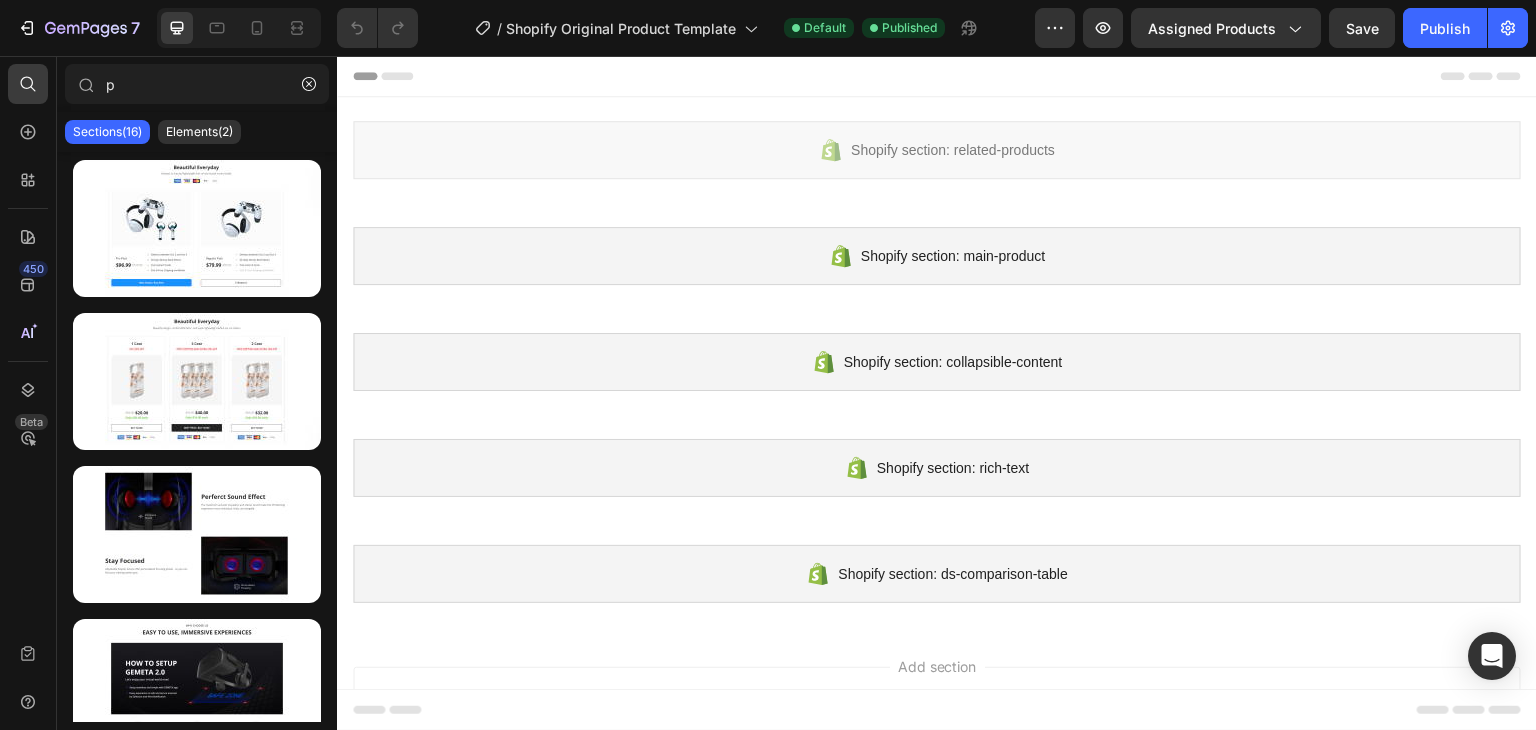type 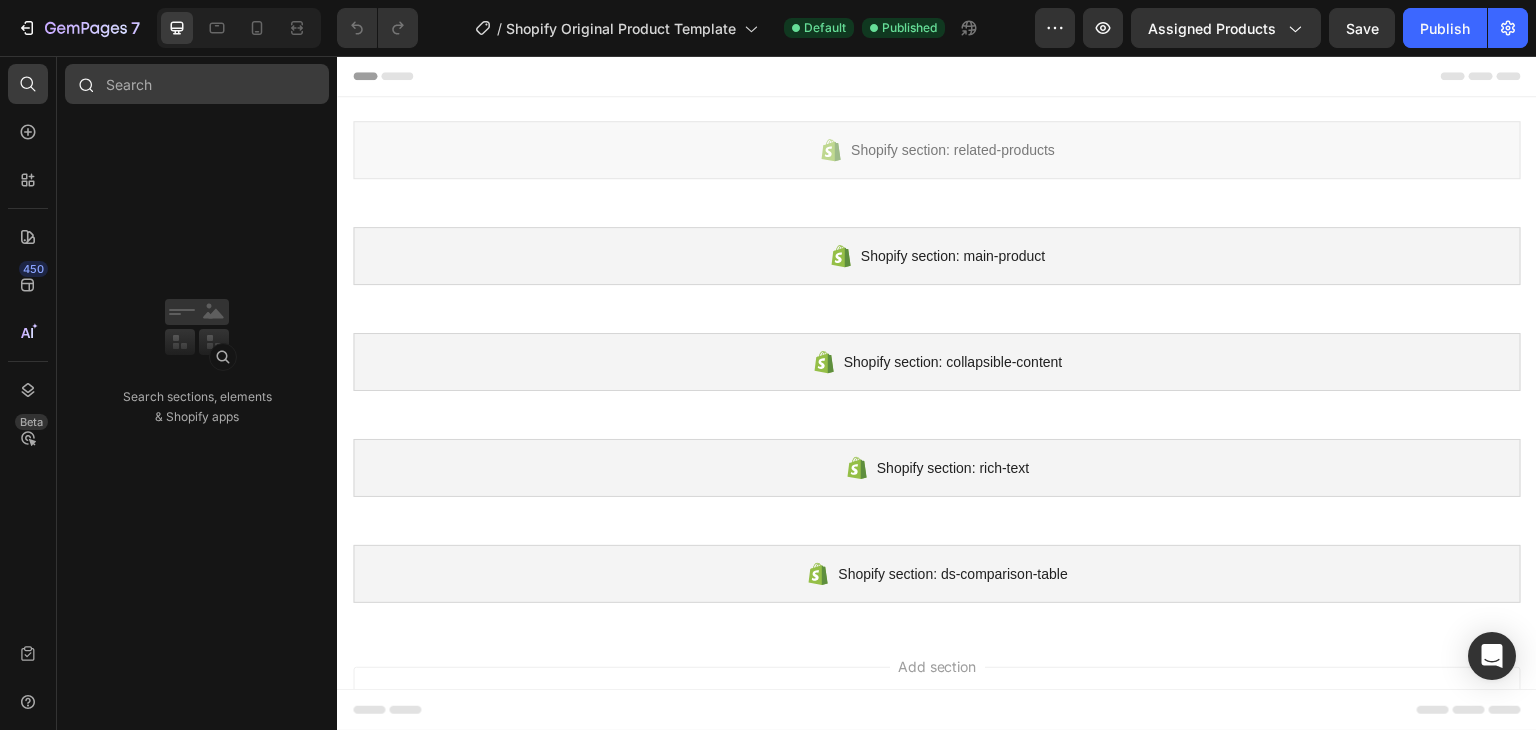 click at bounding box center (197, 84) 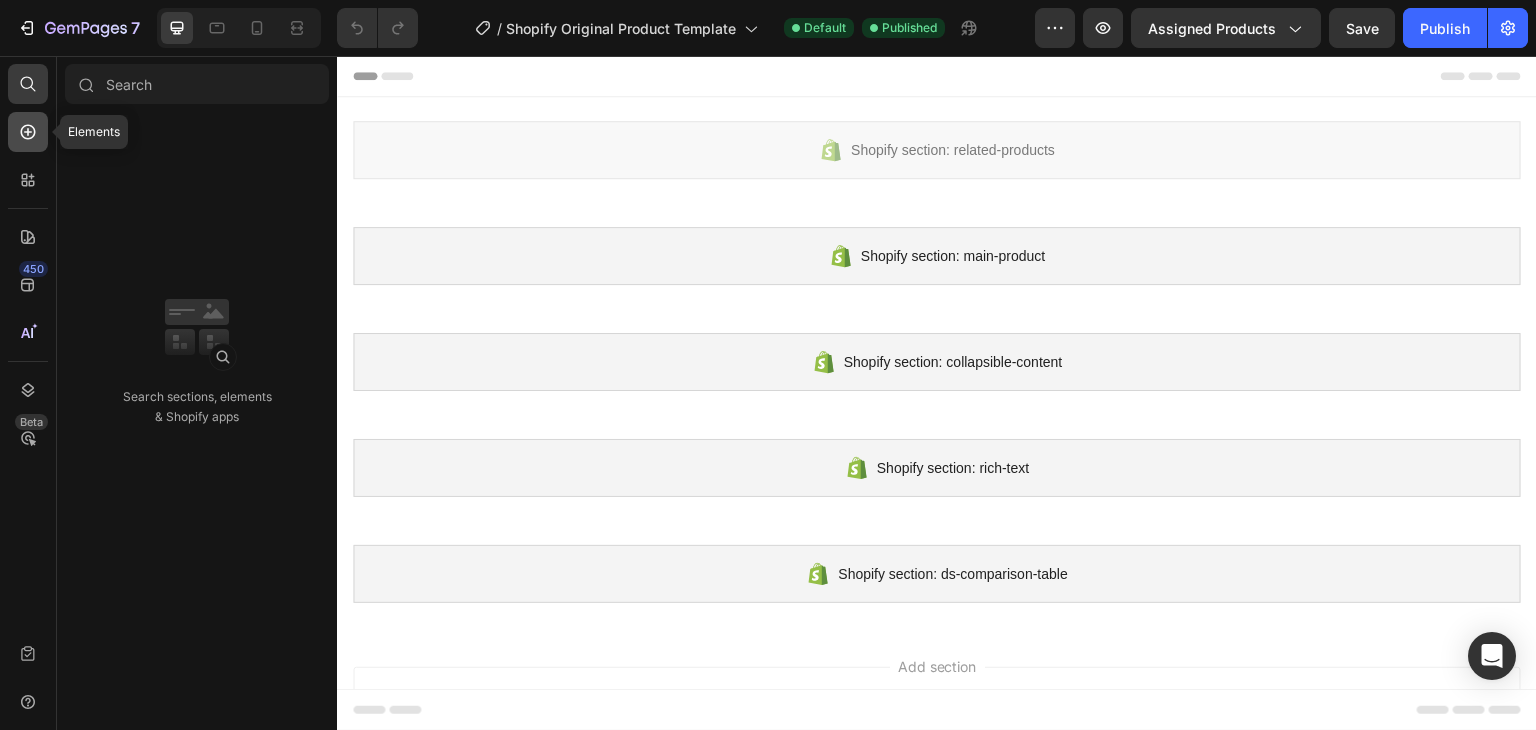 click 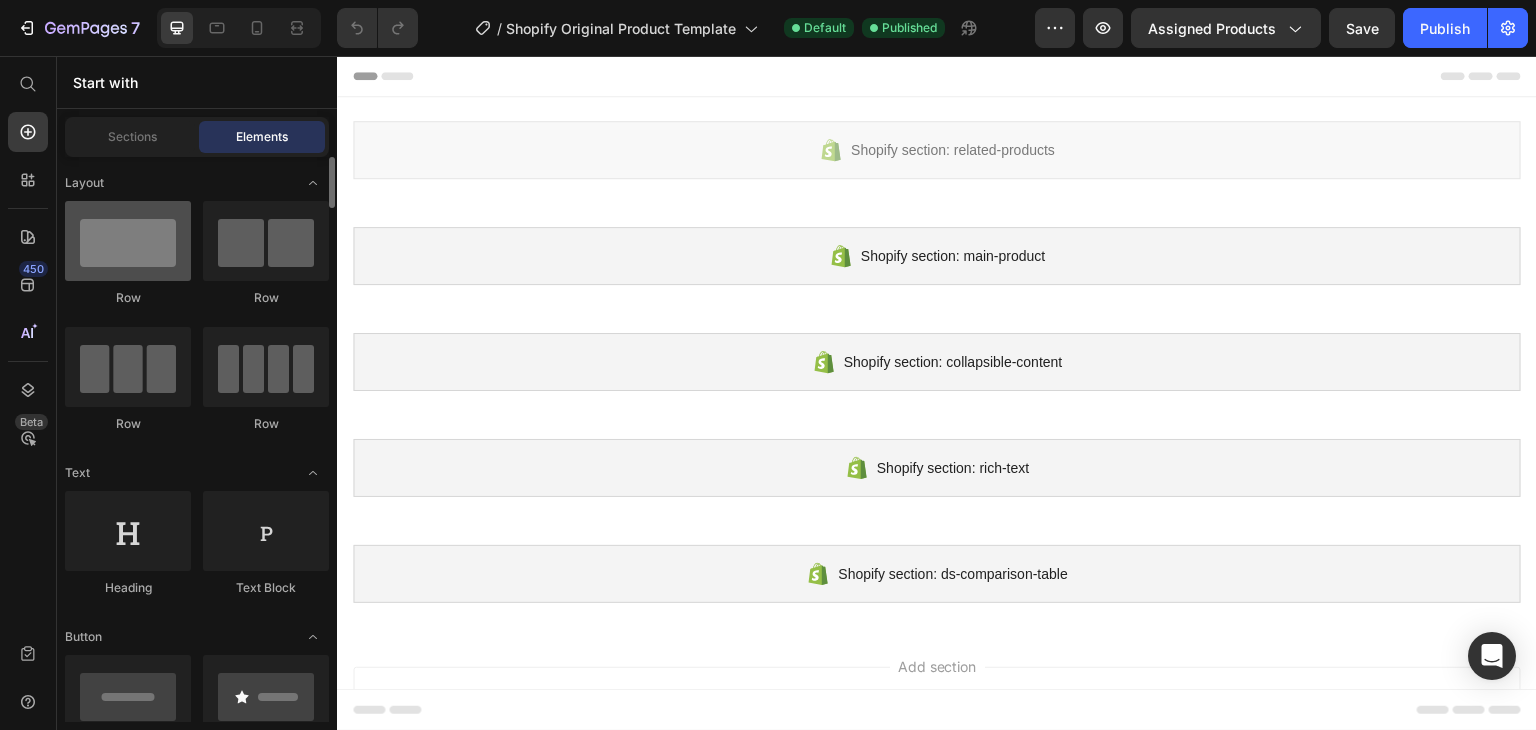 click at bounding box center (128, 241) 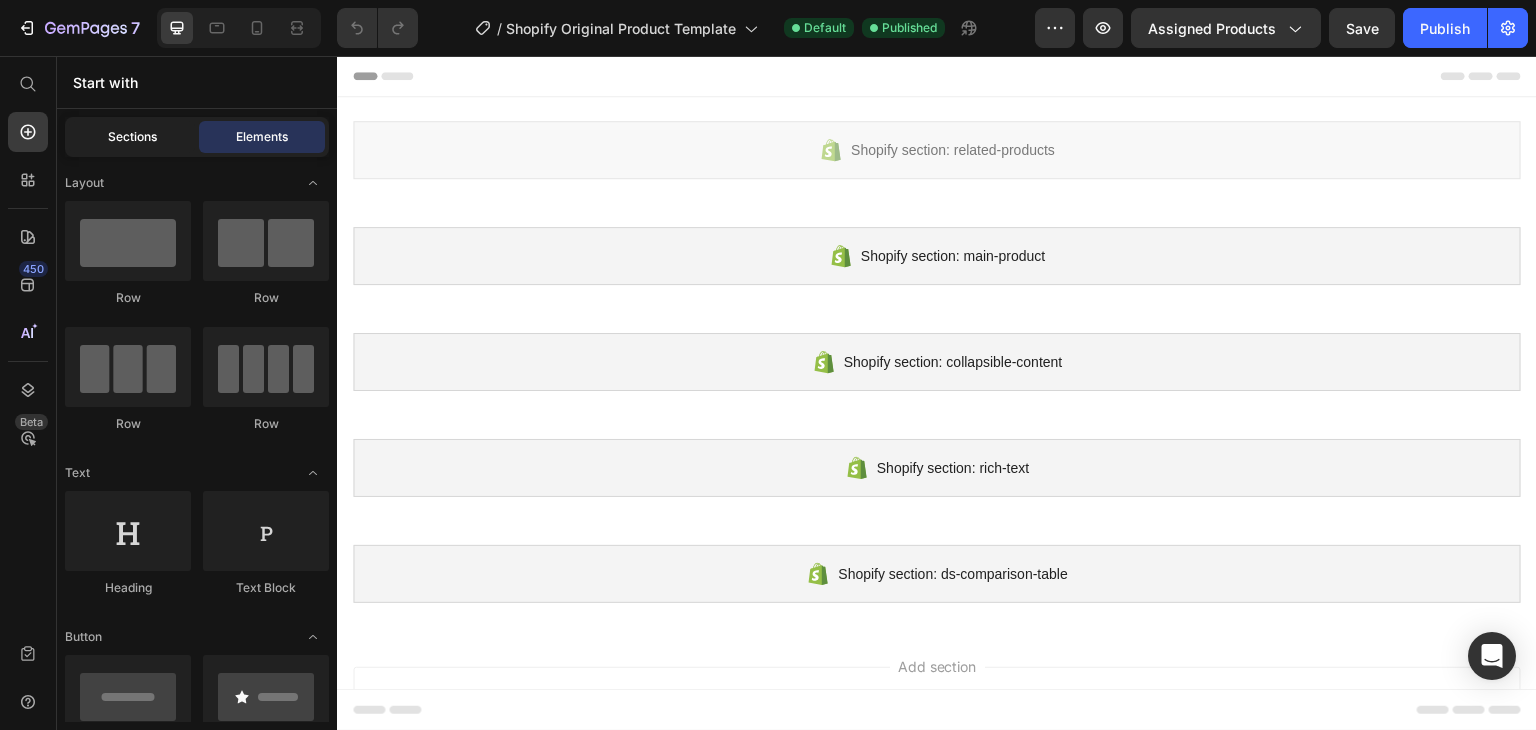 click on "Sections" 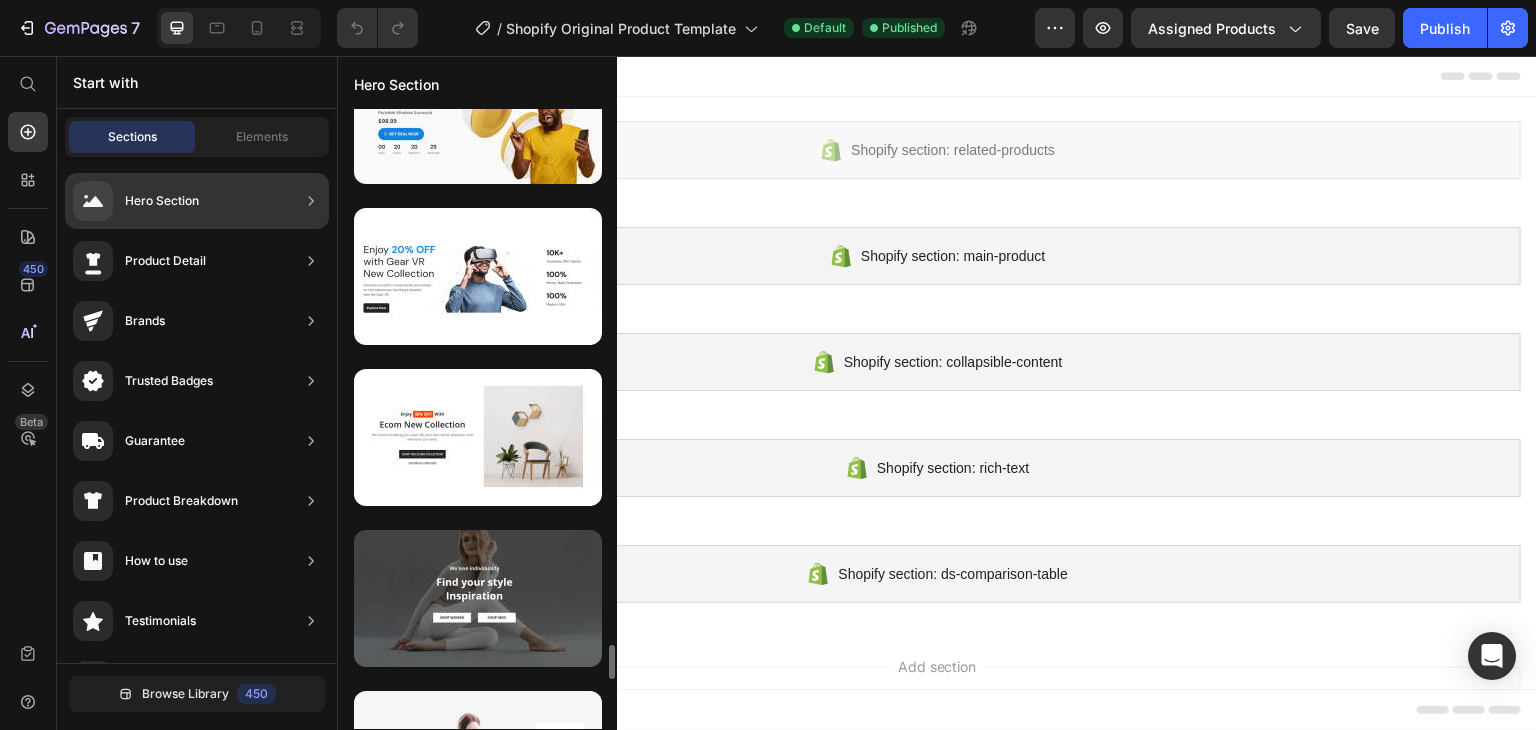 scroll, scrollTop: 9111, scrollLeft: 0, axis: vertical 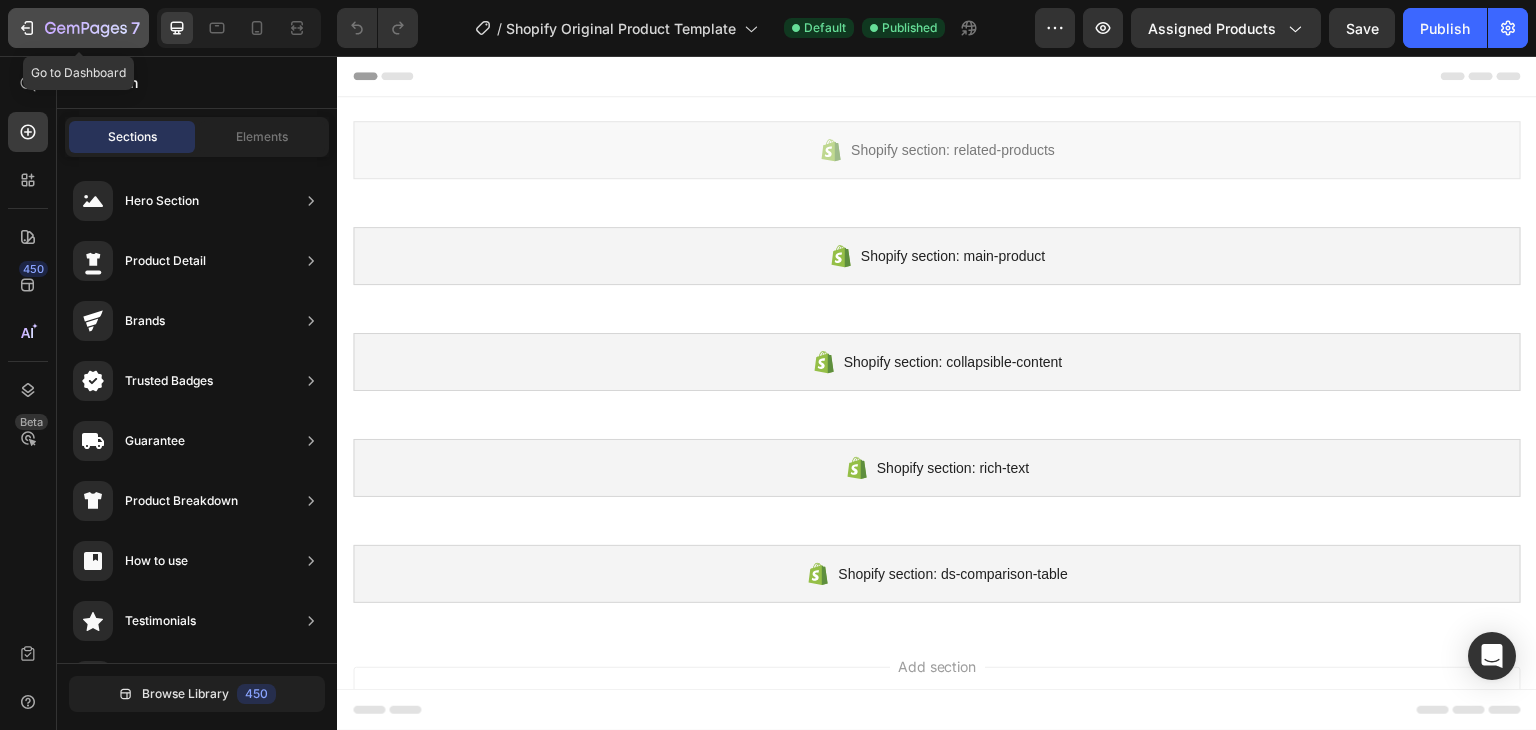 click 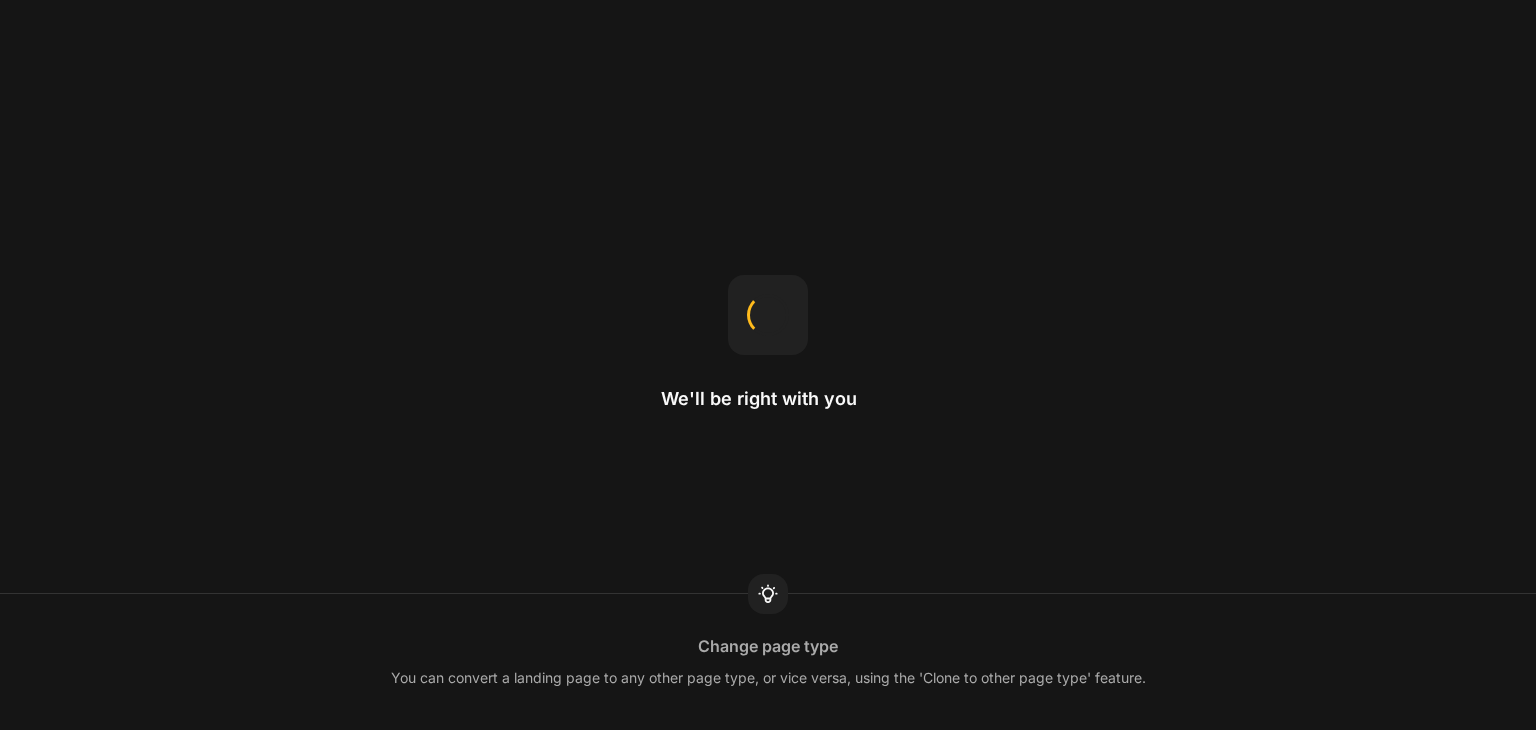 scroll, scrollTop: 0, scrollLeft: 0, axis: both 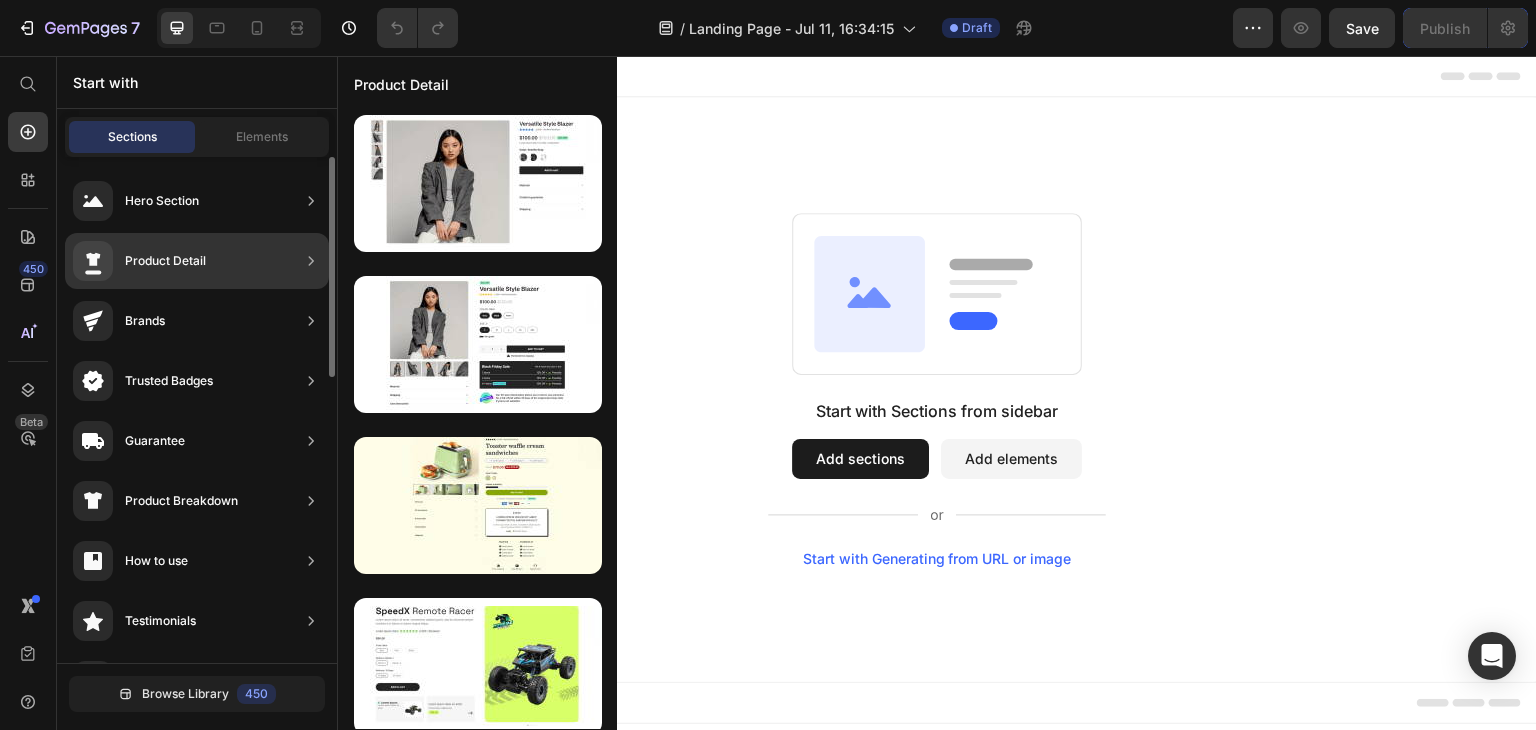 click on "Product Detail" at bounding box center [165, 261] 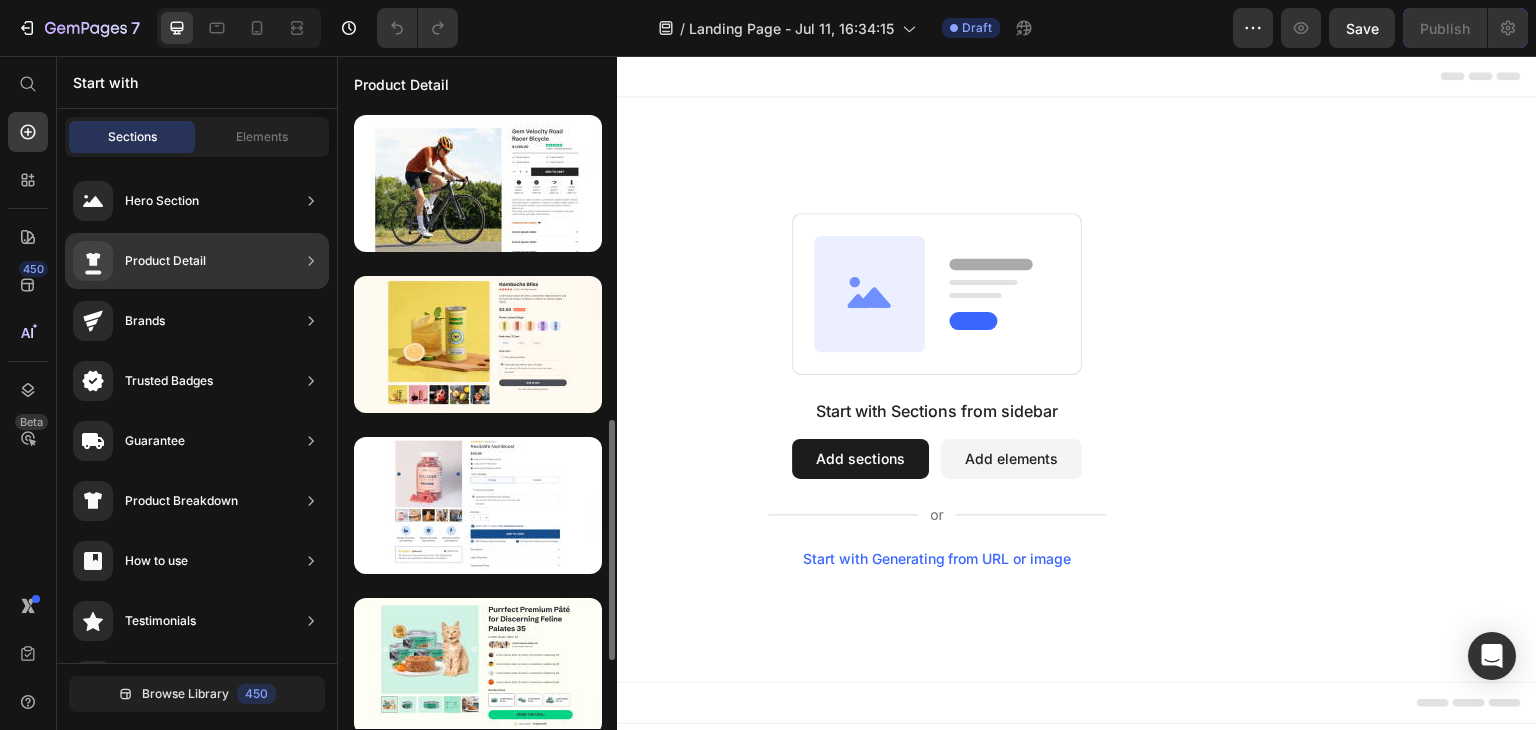scroll, scrollTop: 0, scrollLeft: 0, axis: both 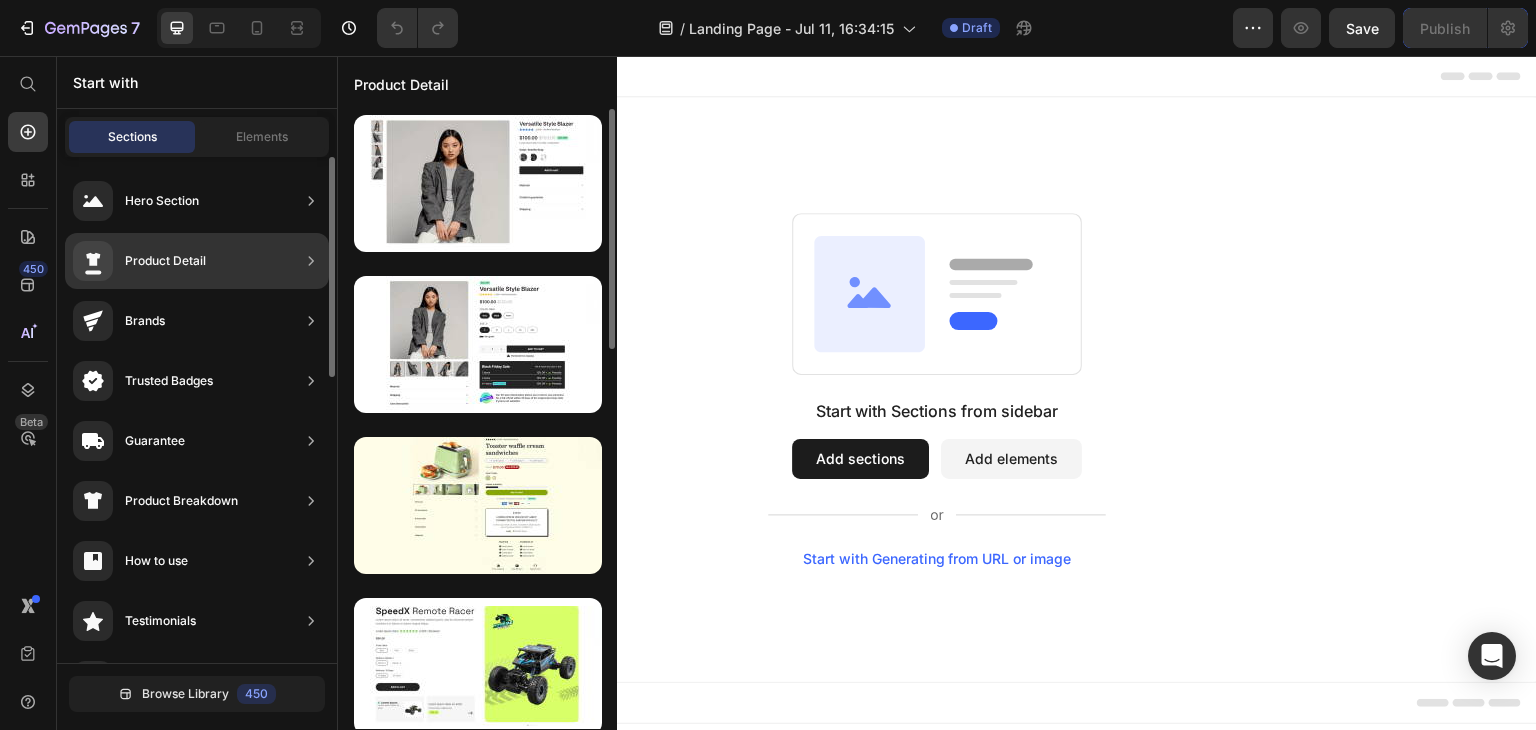 click at bounding box center [93, 261] 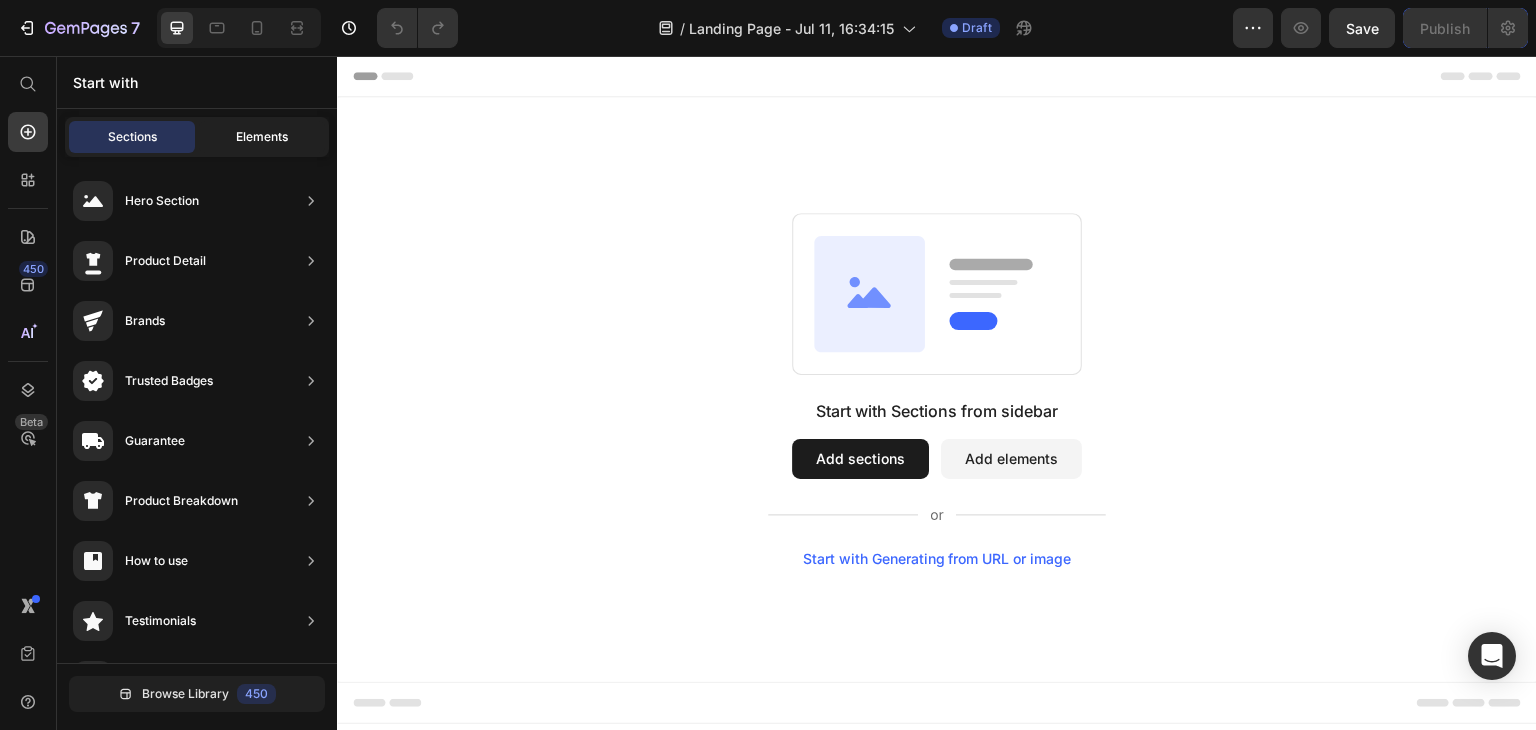 click on "Elements" 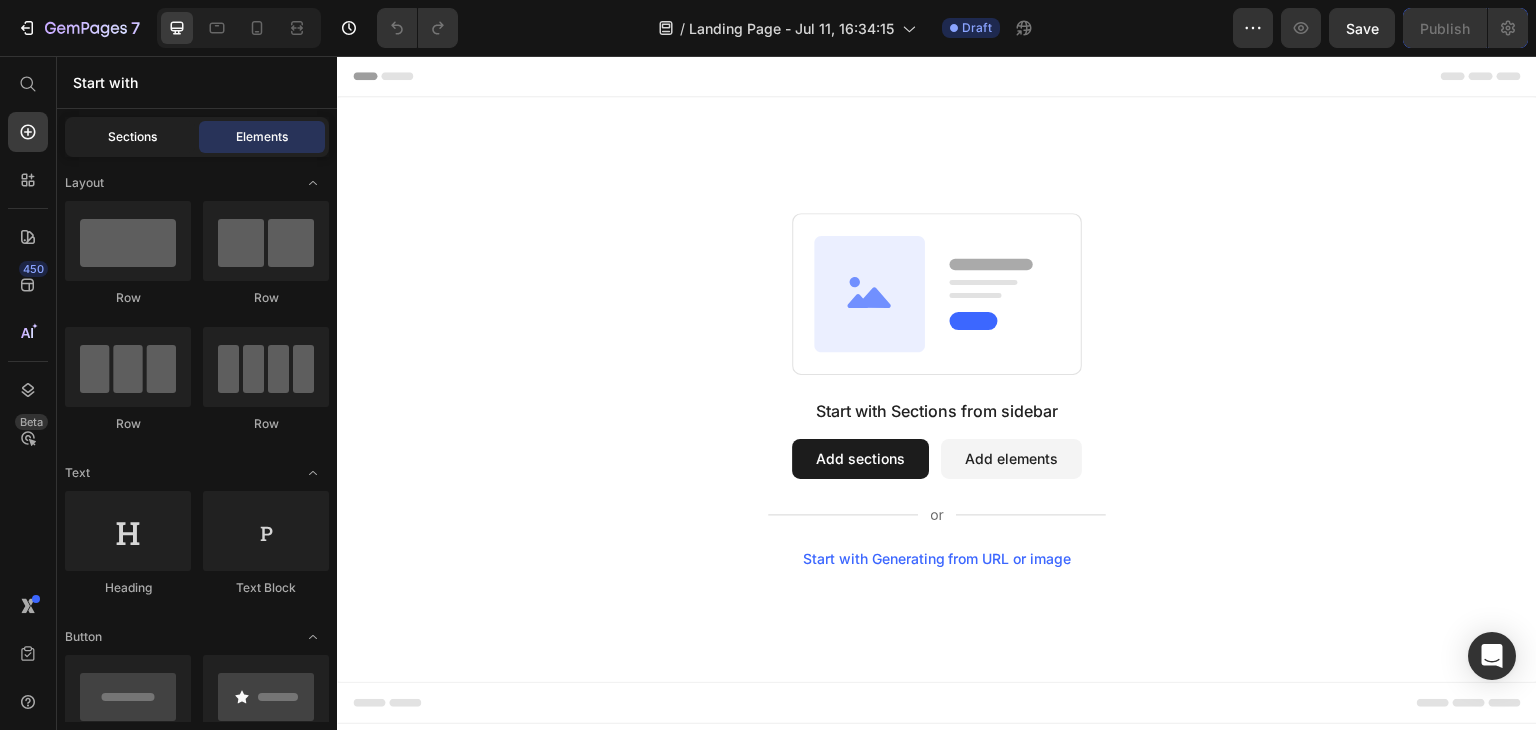 click on "Sections" 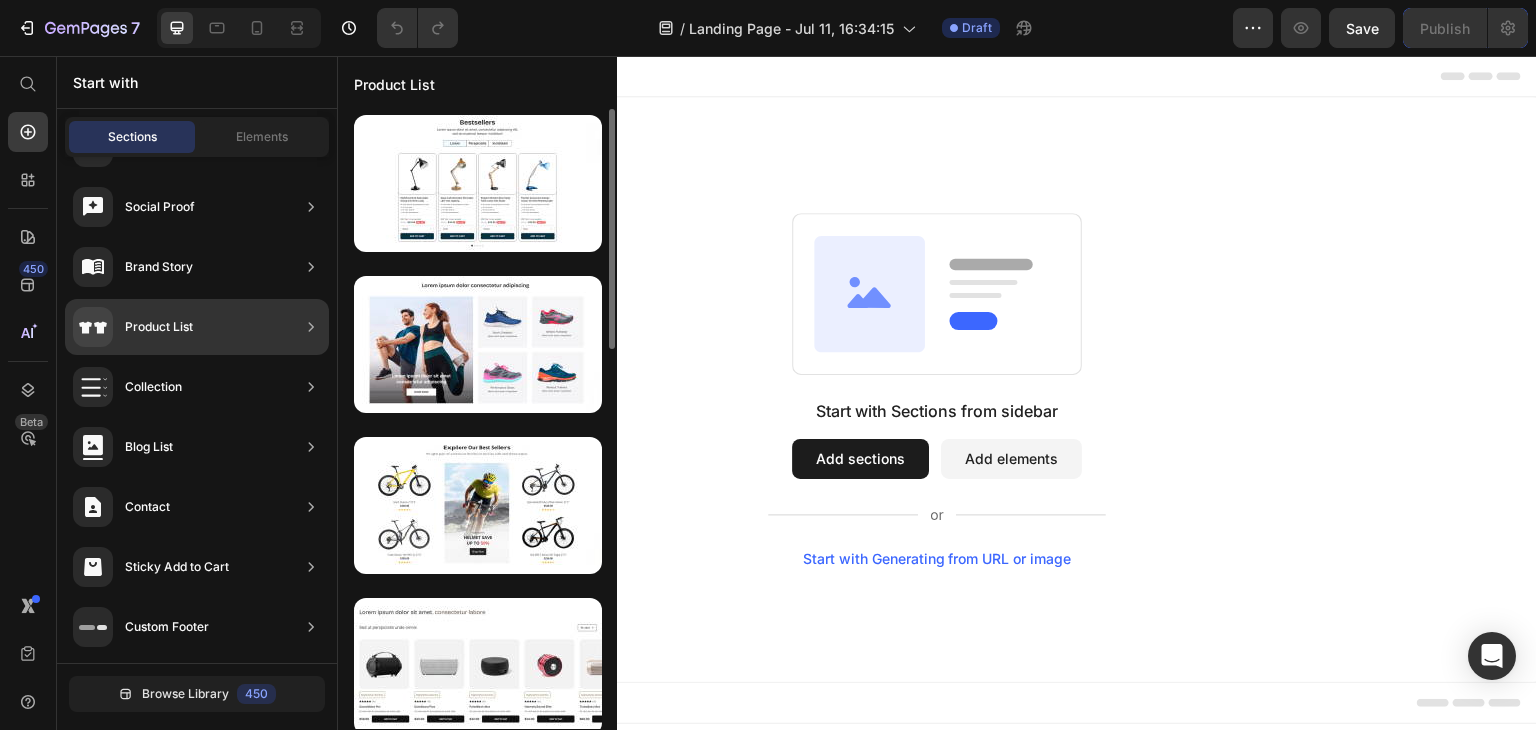 scroll, scrollTop: 143, scrollLeft: 0, axis: vertical 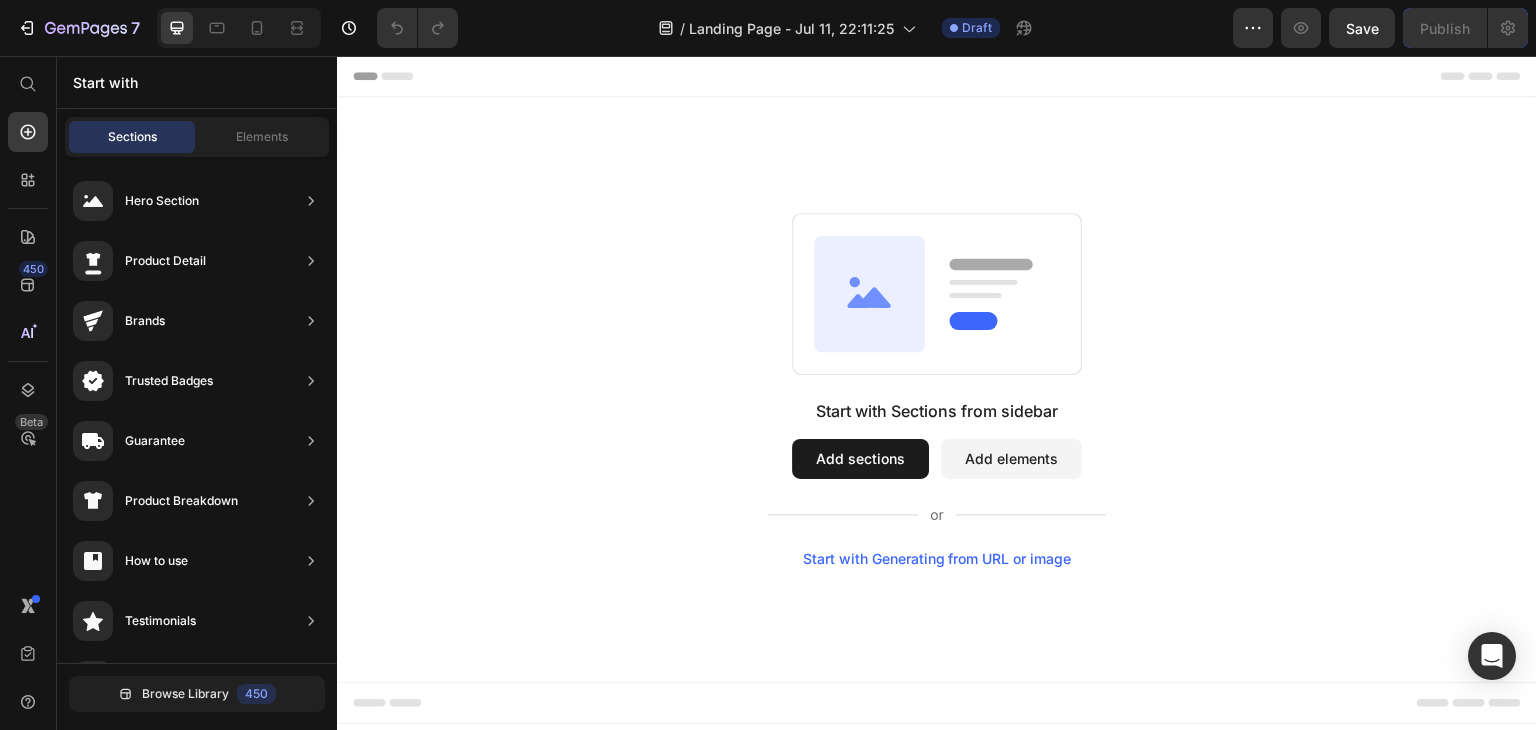 type 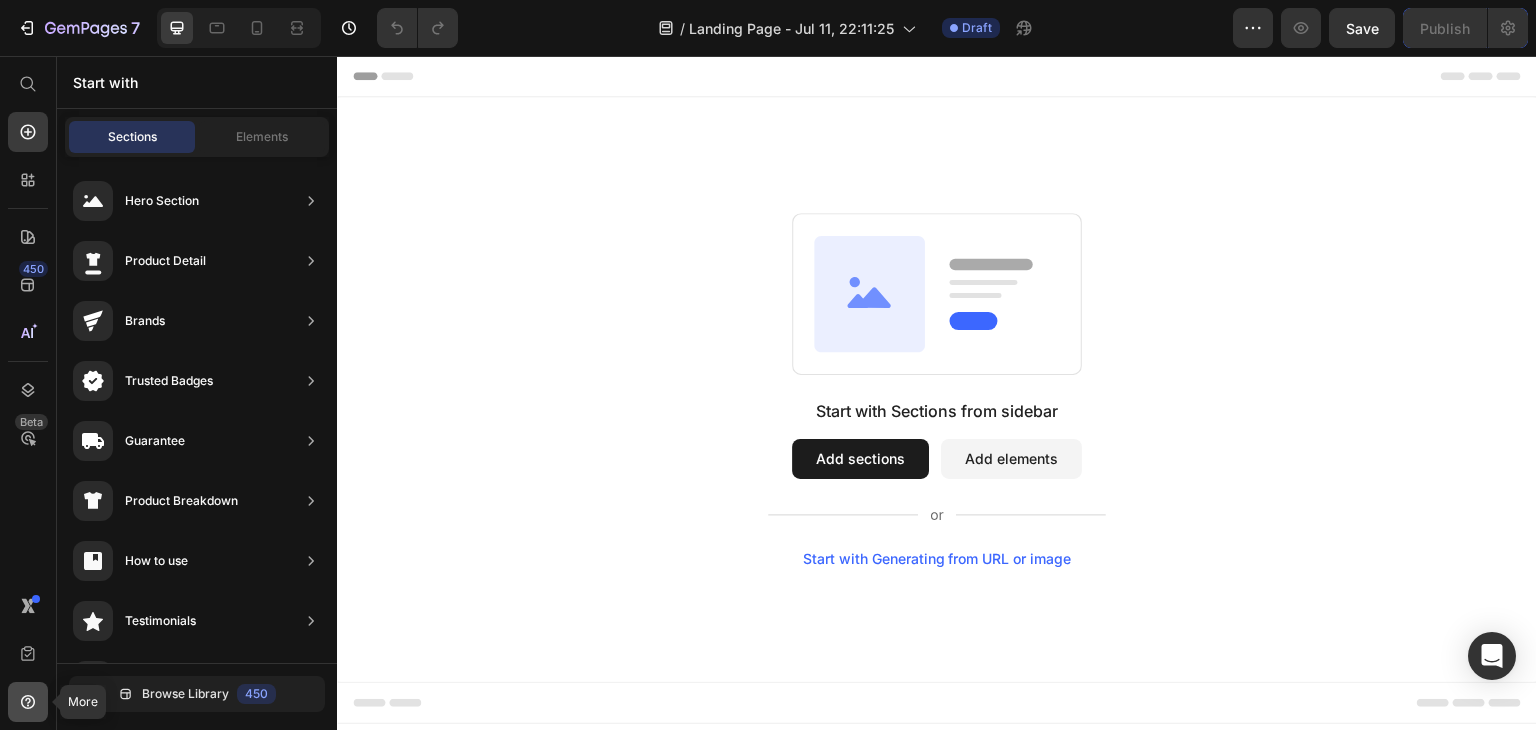 click 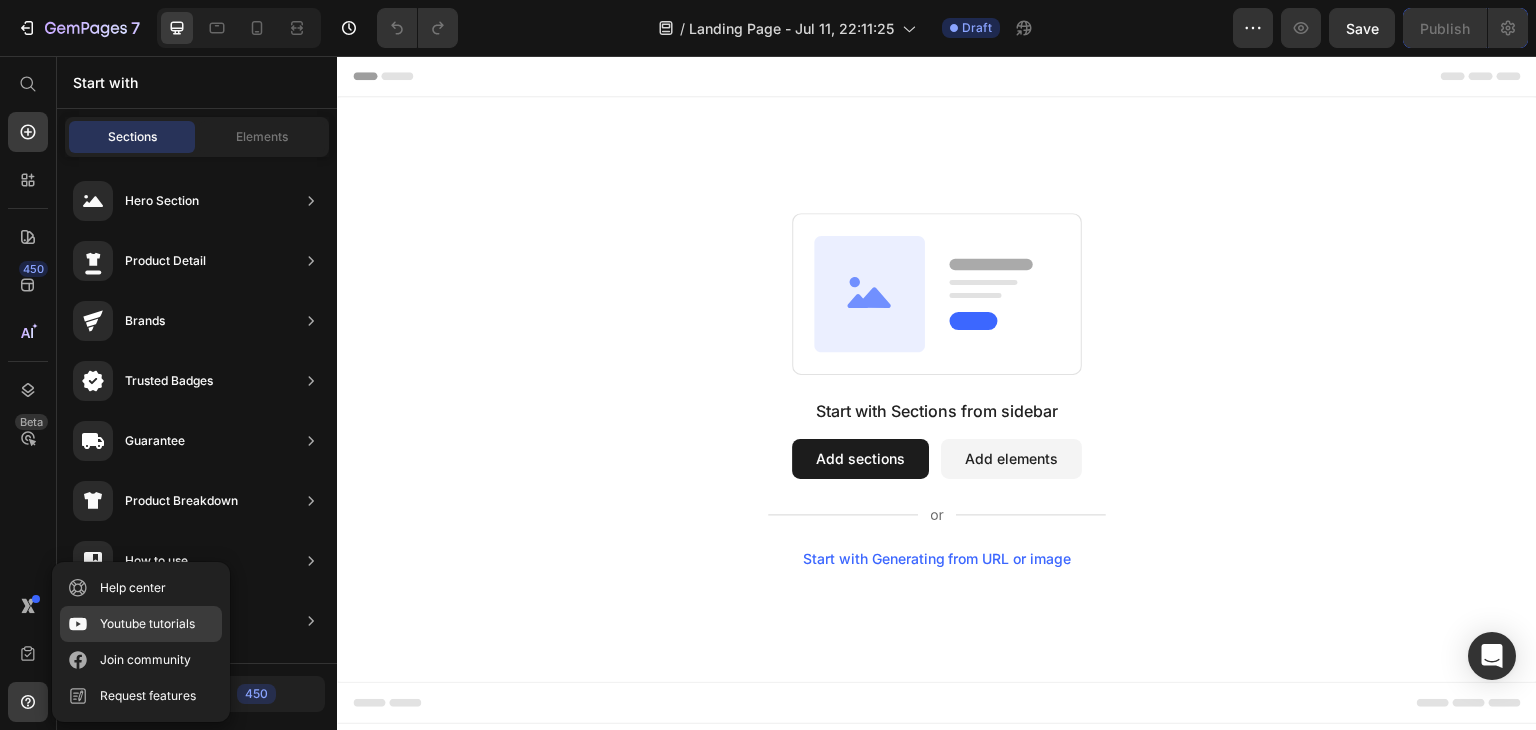 click 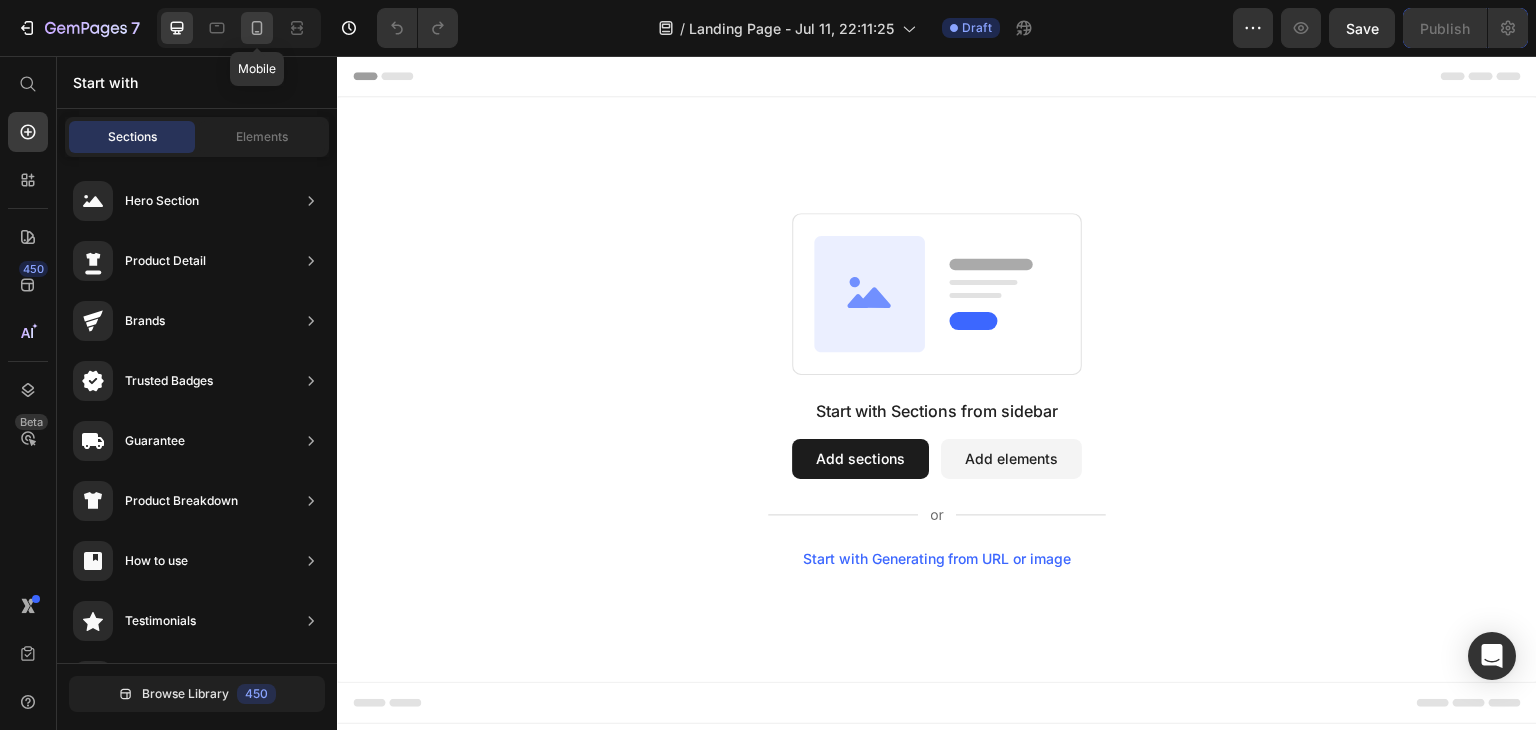 click 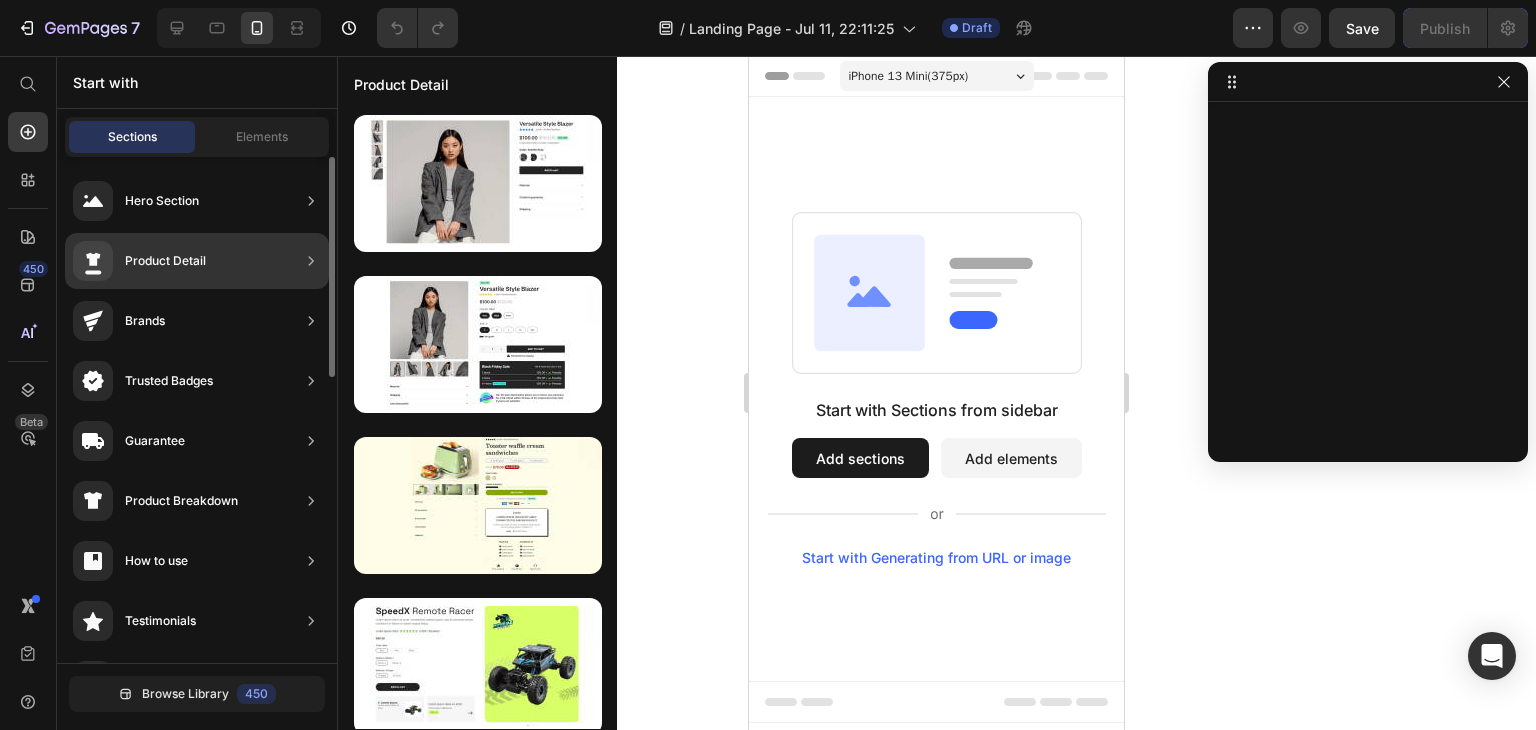 click on "Product Detail" 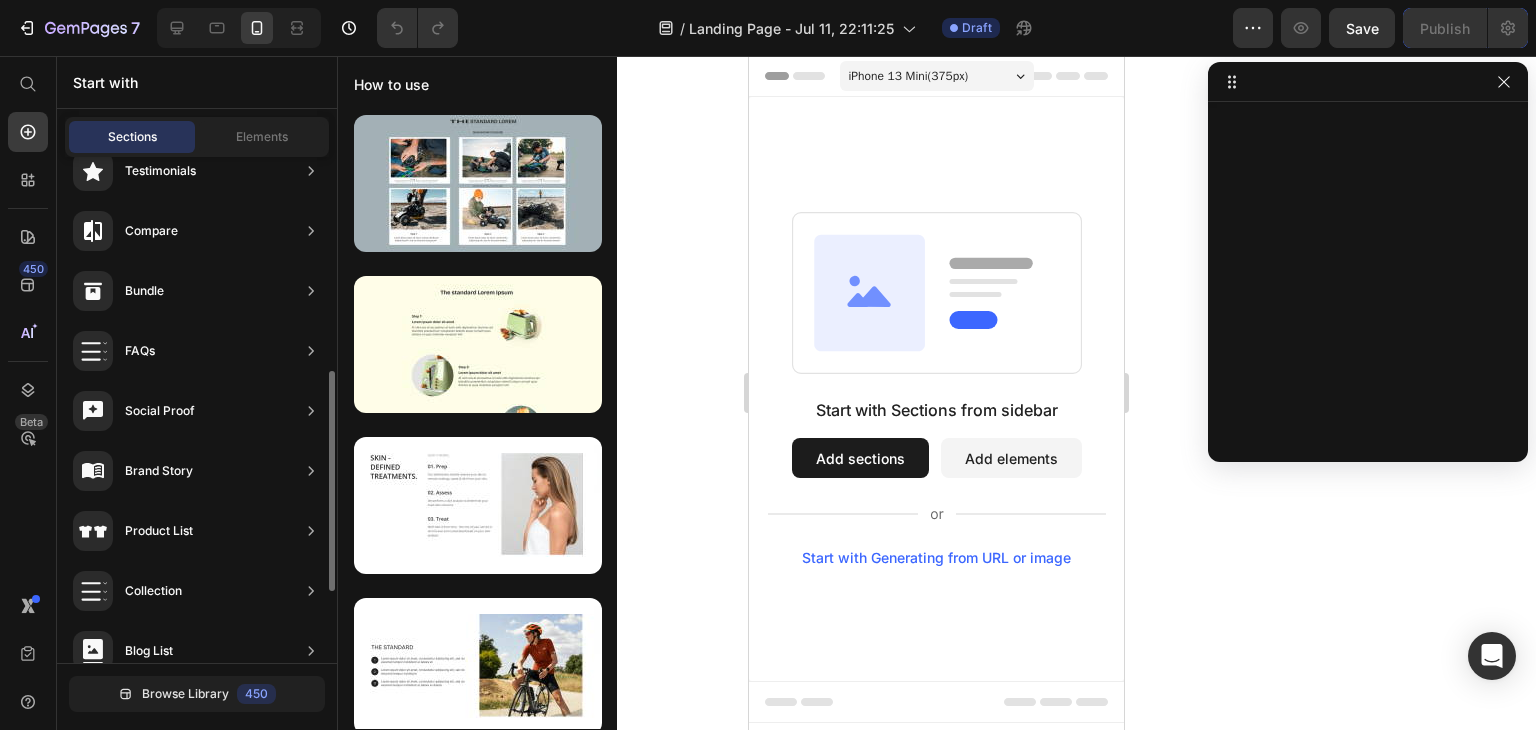 scroll, scrollTop: 463, scrollLeft: 0, axis: vertical 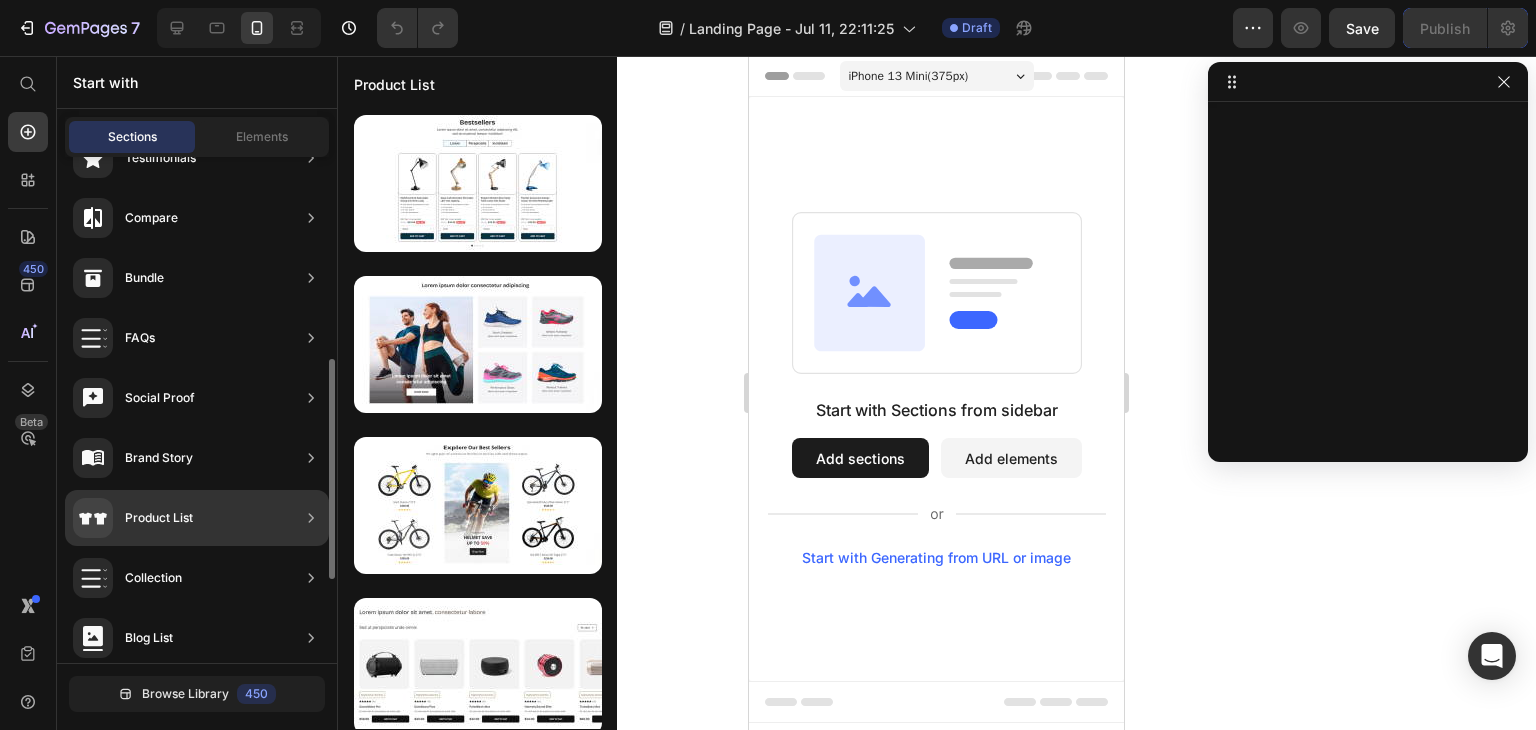 click on "Product List" 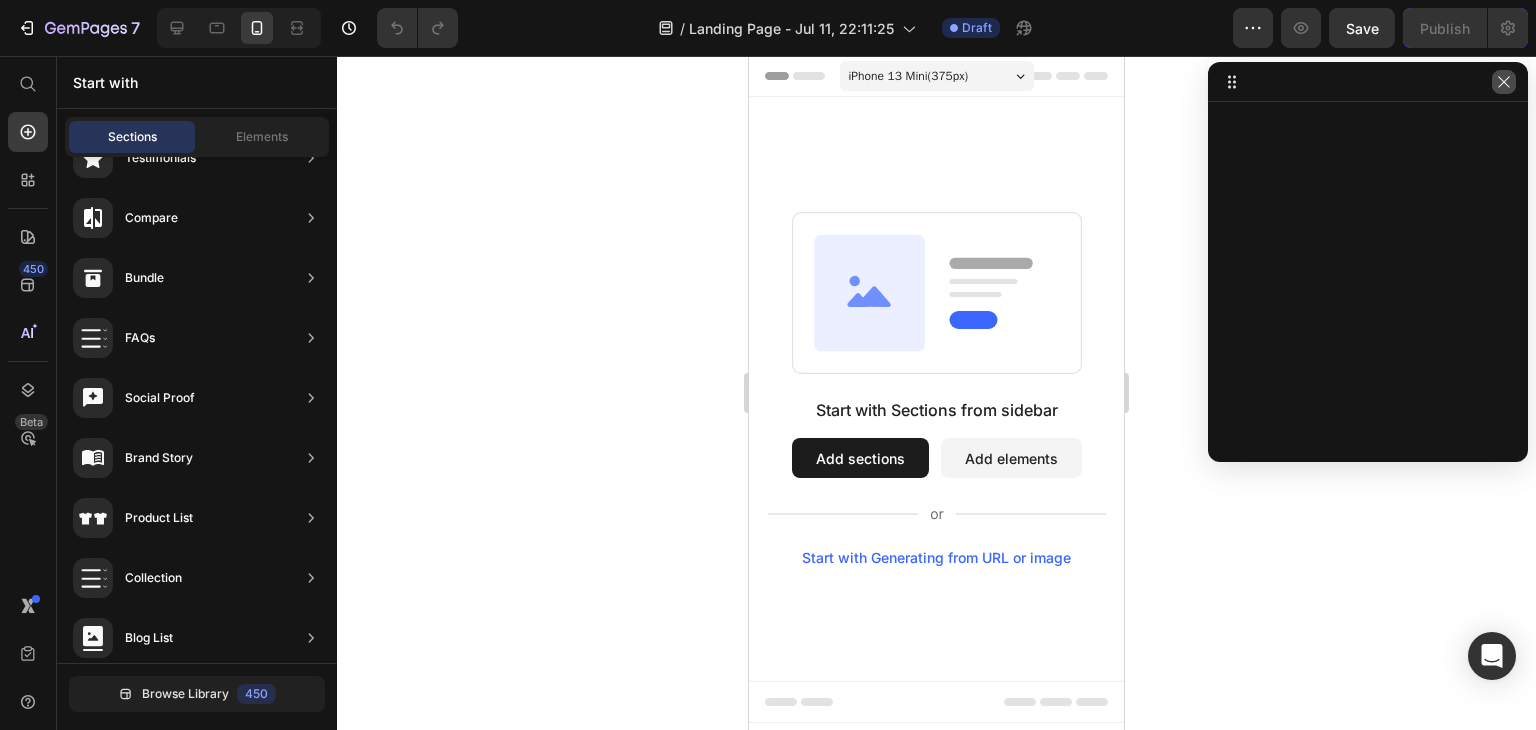 click 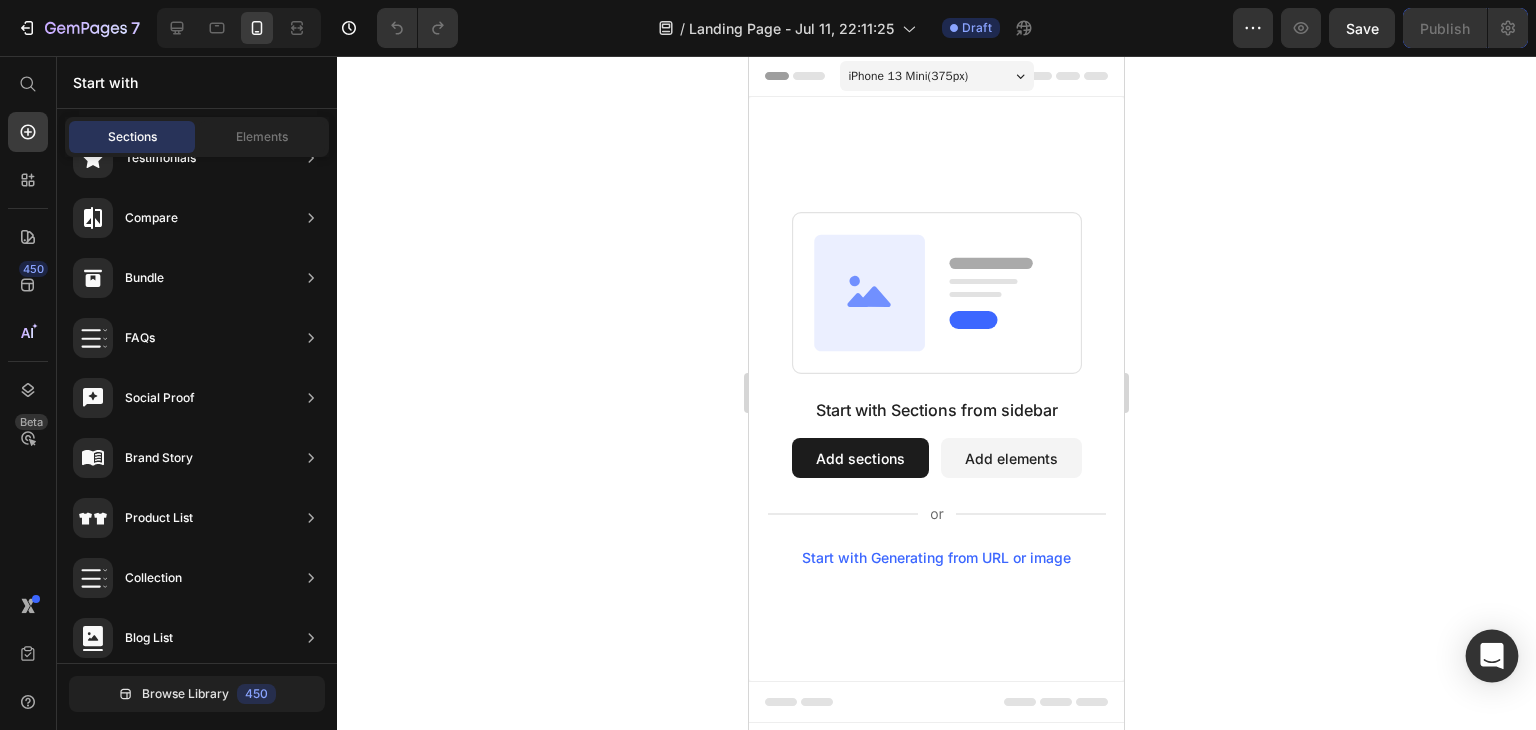 click 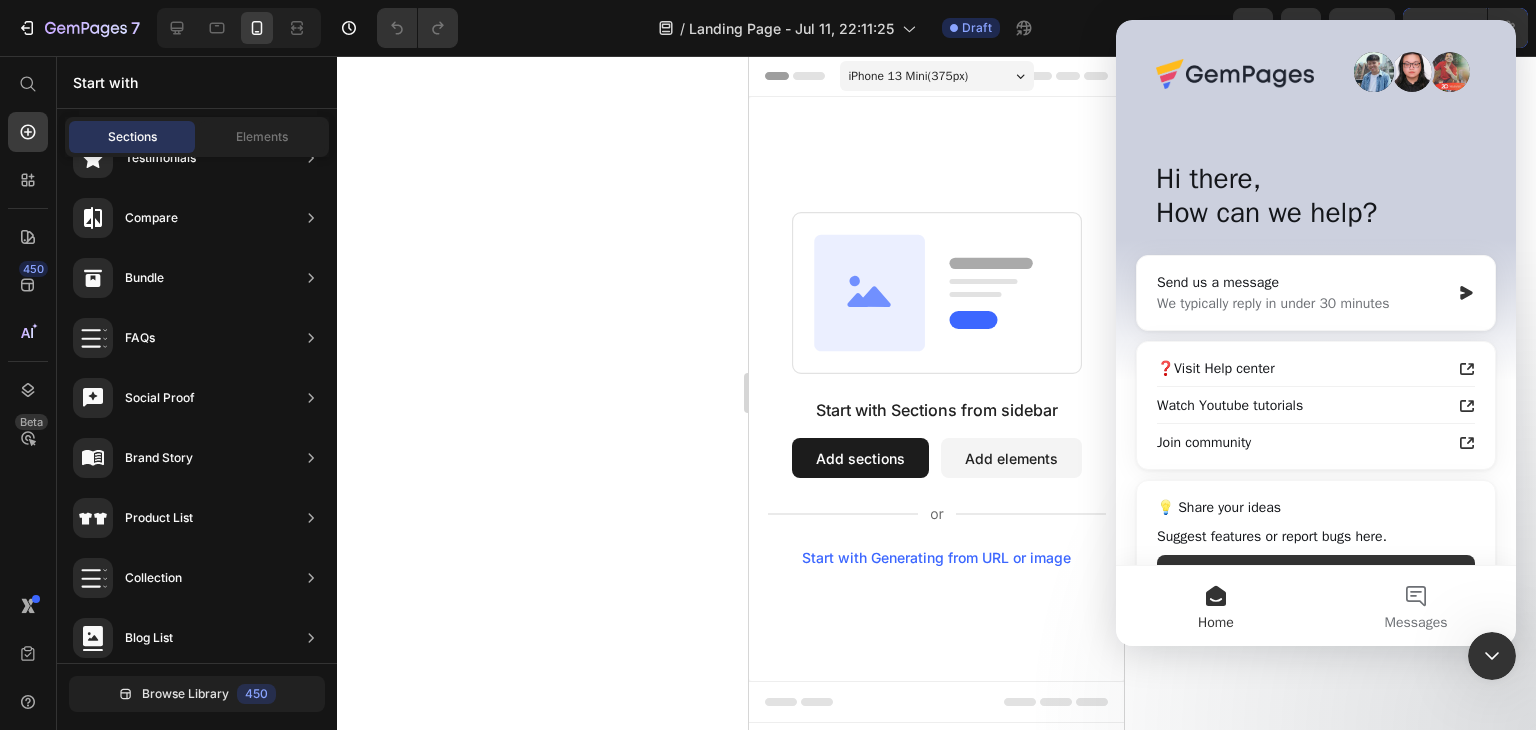 scroll, scrollTop: 0, scrollLeft: 0, axis: both 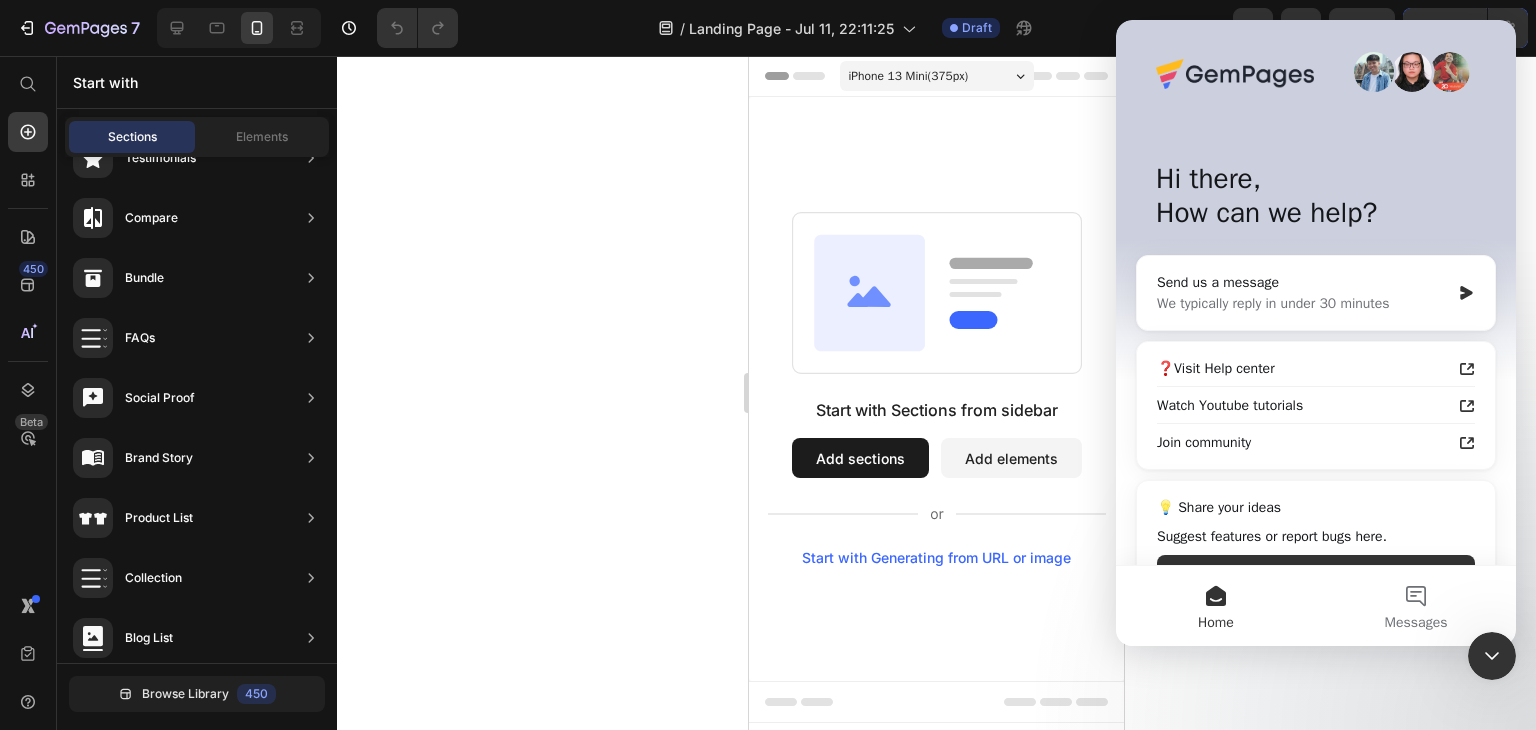 click 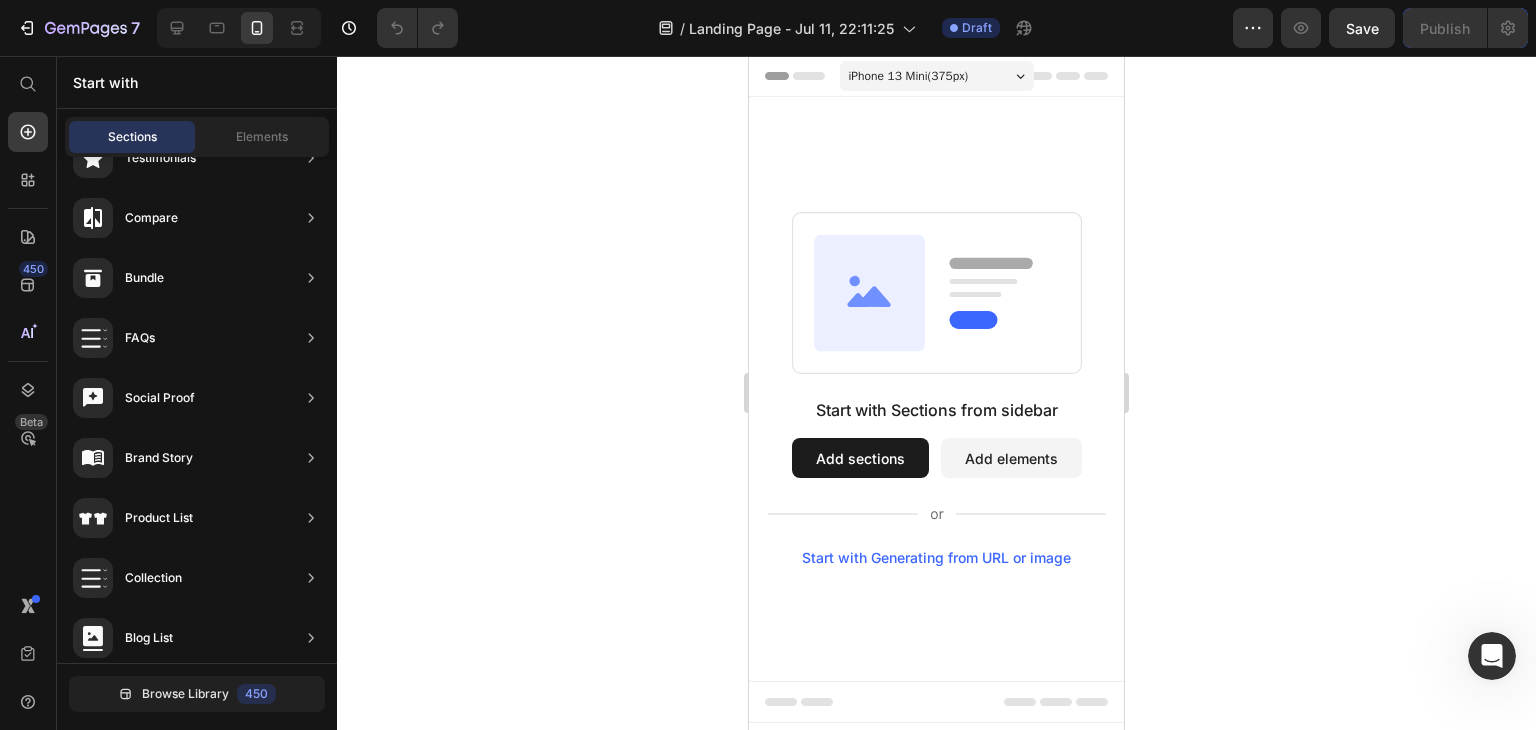 scroll, scrollTop: 0, scrollLeft: 0, axis: both 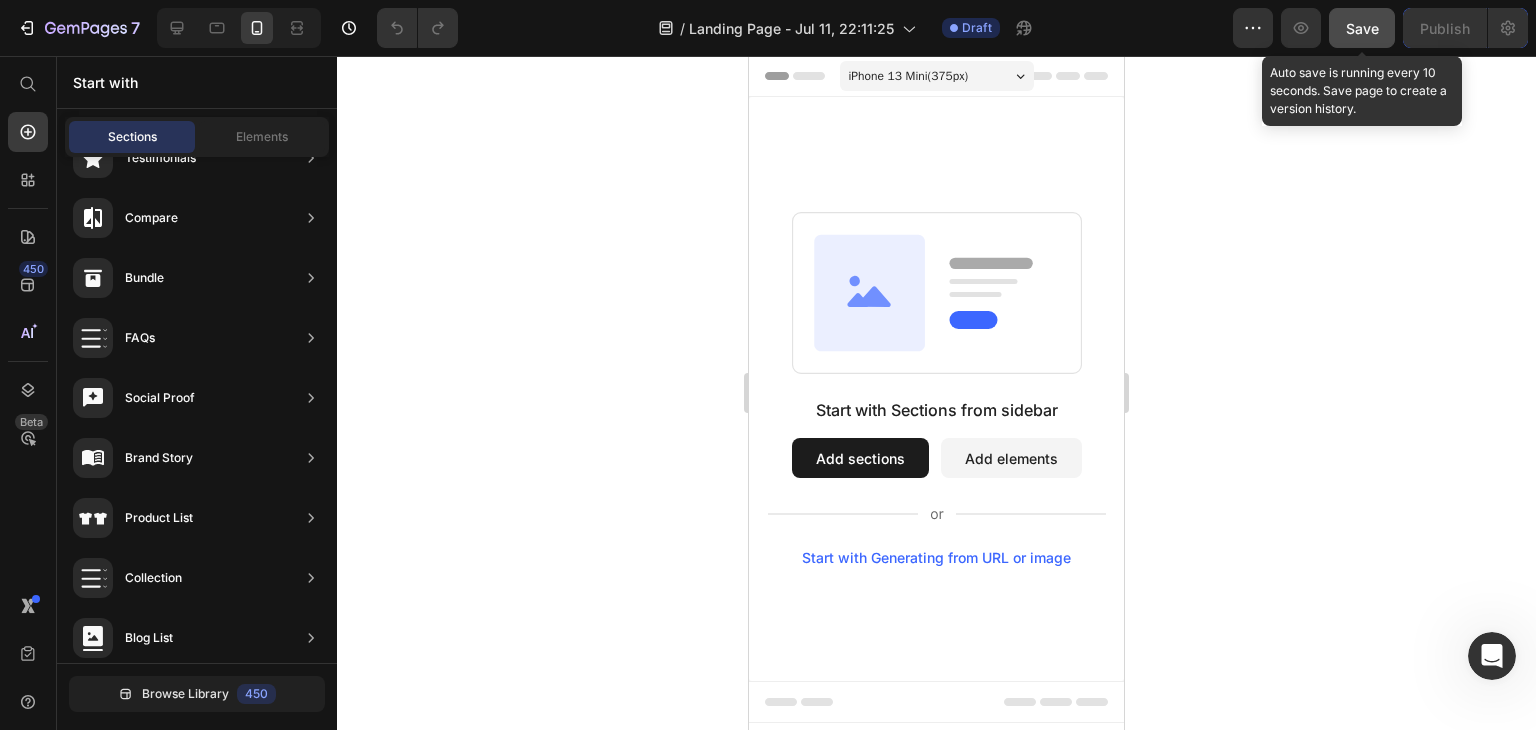 click on "Save" at bounding box center [1362, 28] 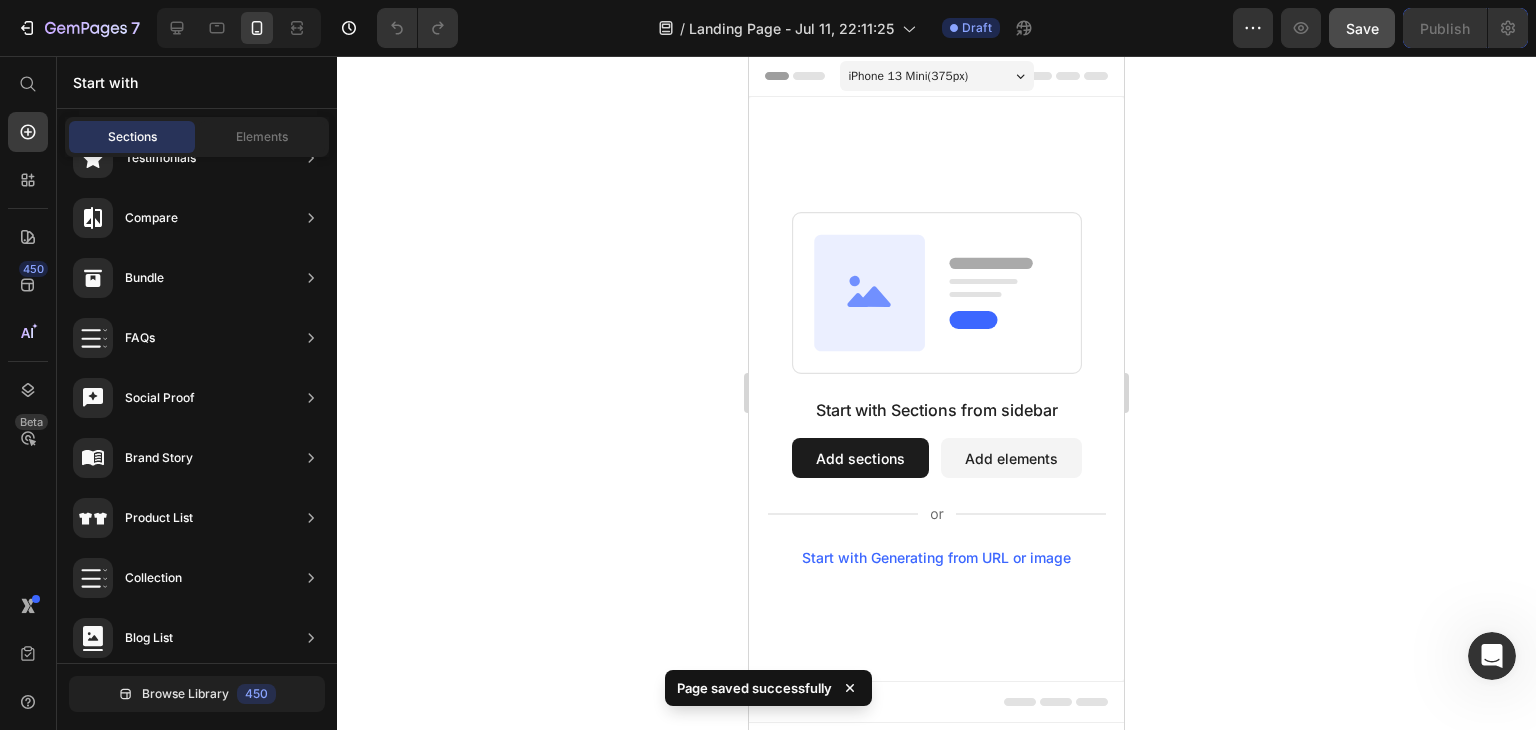 click on "7" 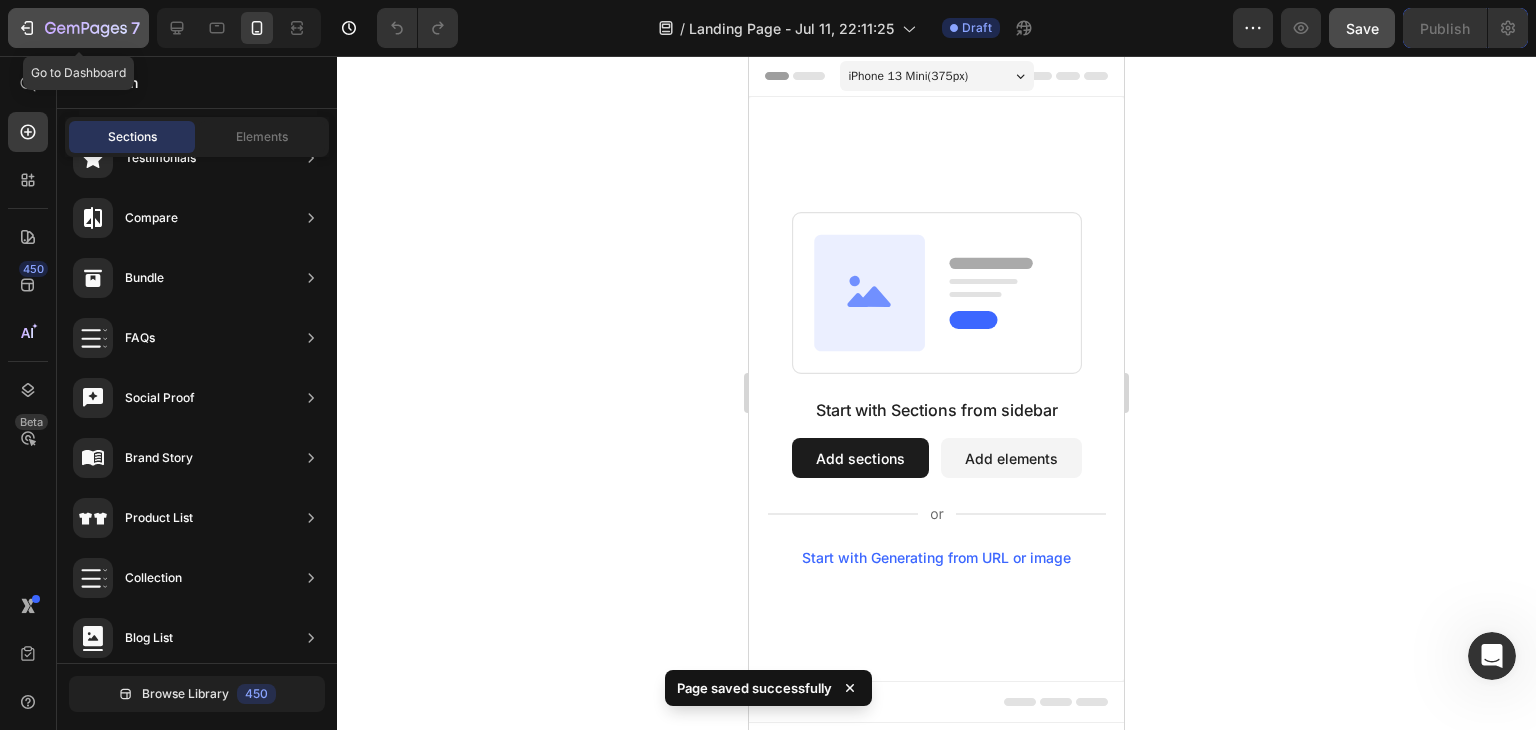 click 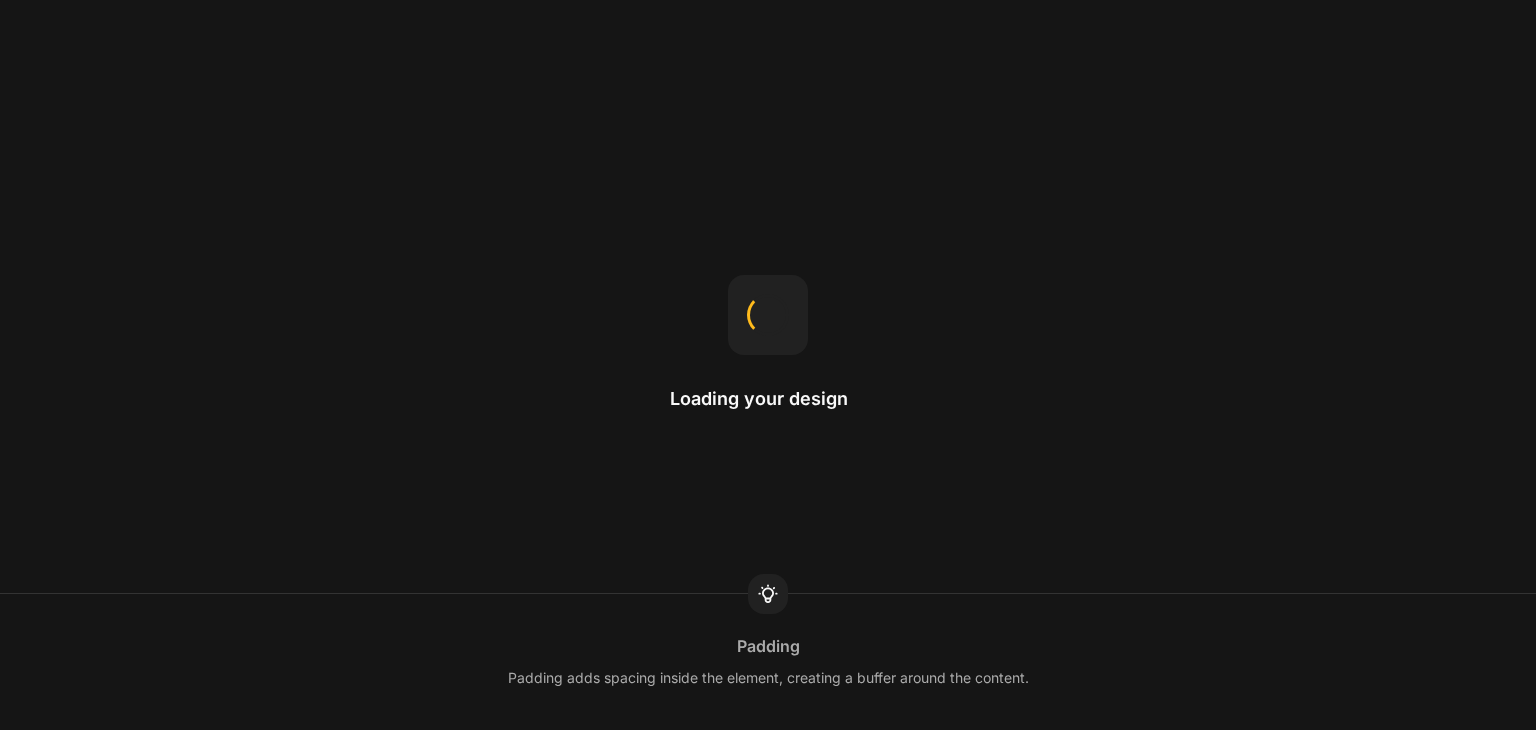 scroll, scrollTop: 0, scrollLeft: 0, axis: both 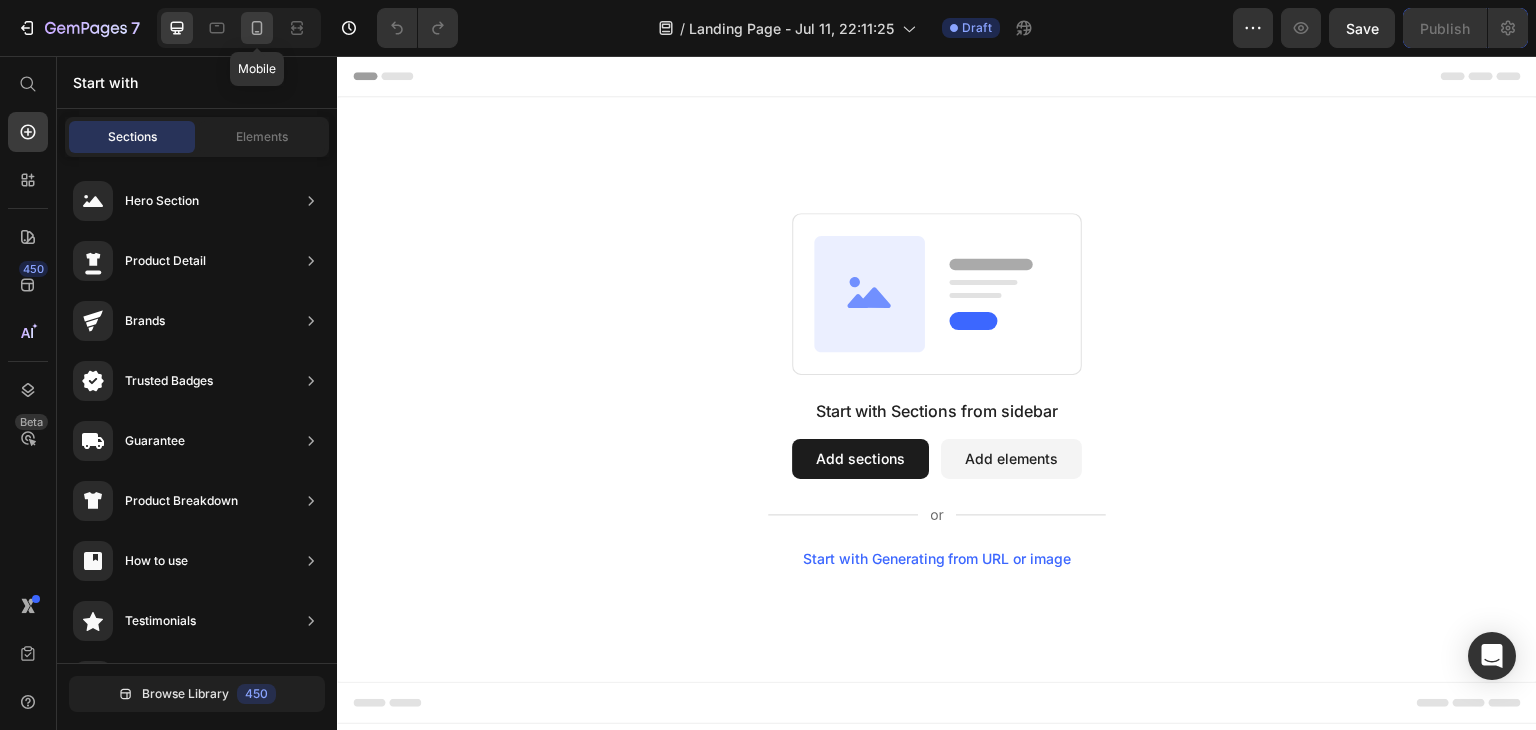click 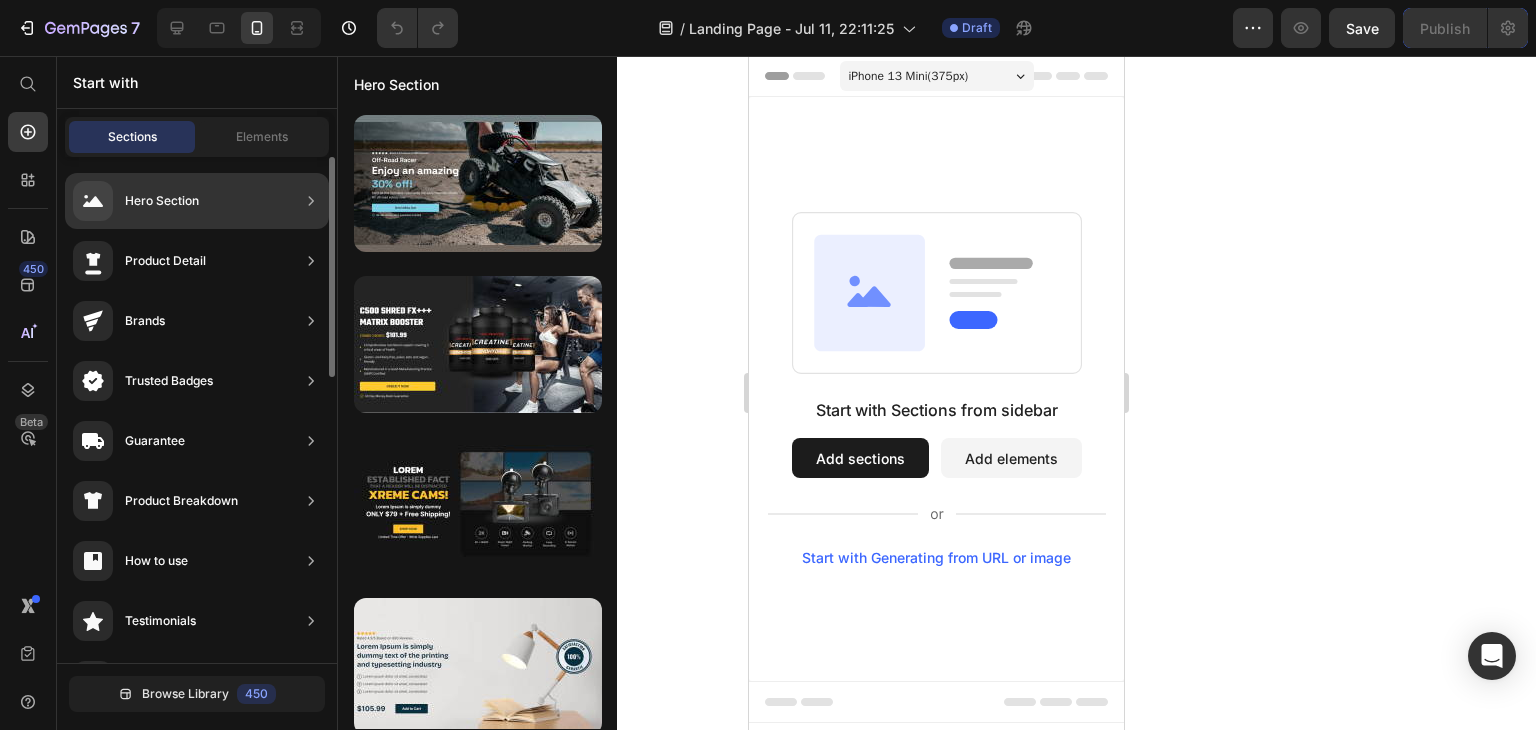 click on "Product Detail" 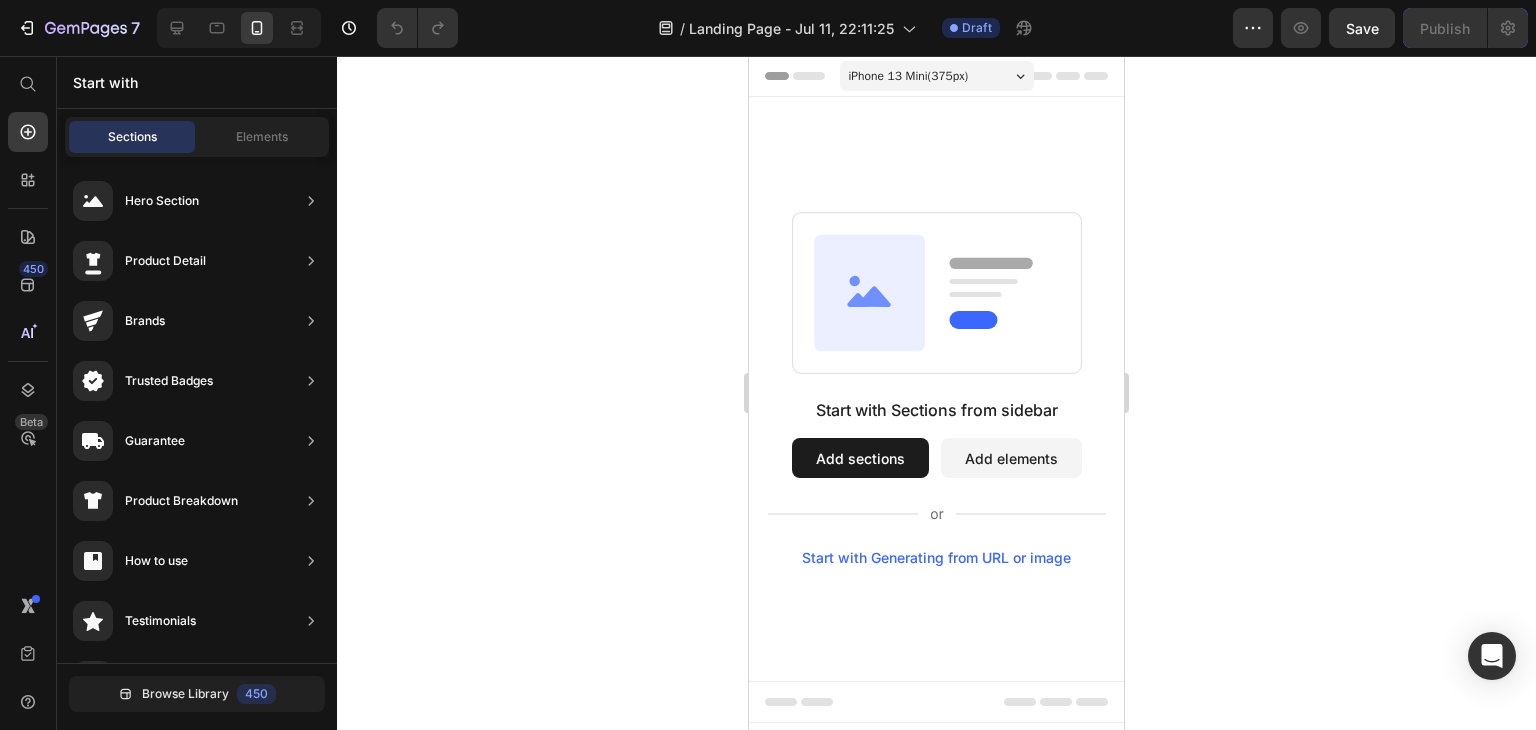 click 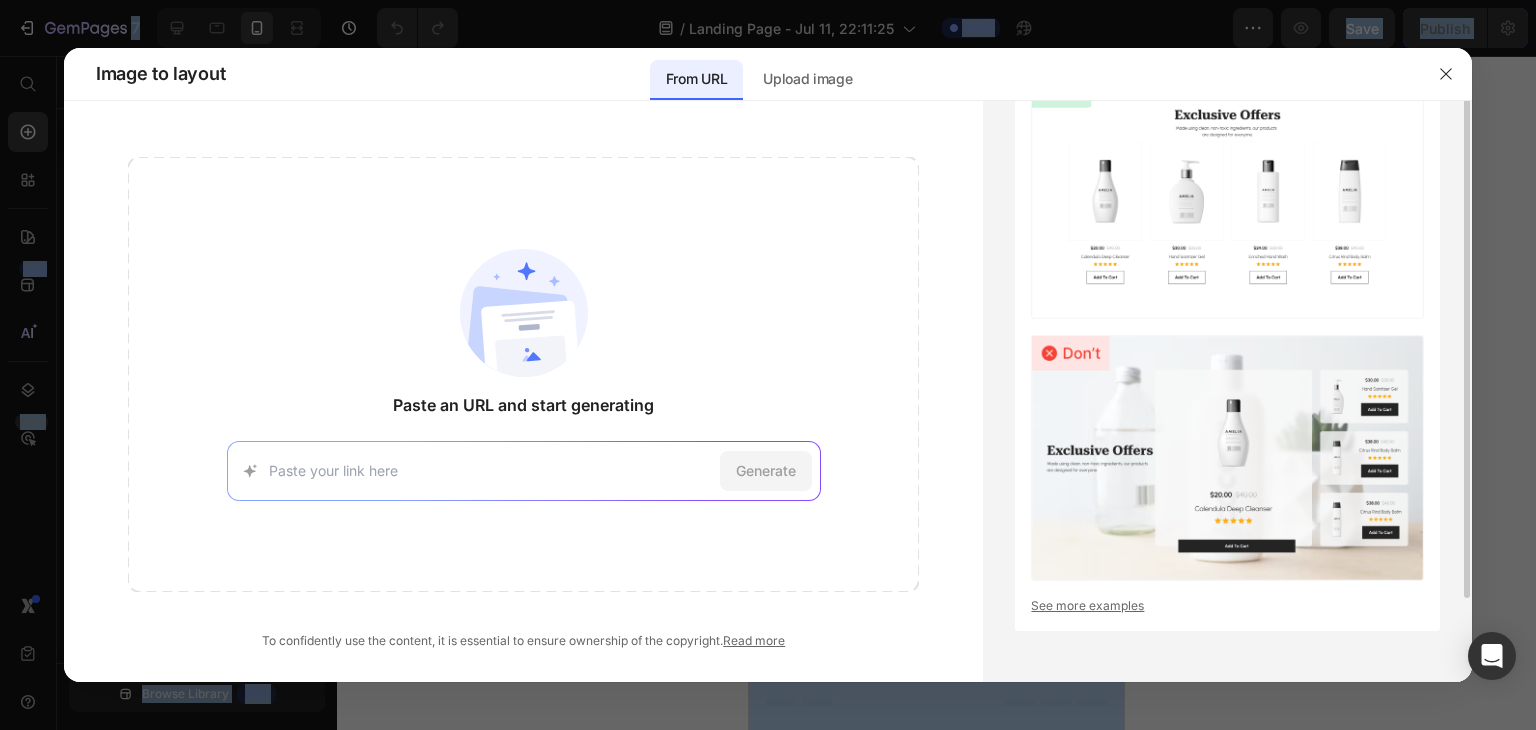 scroll, scrollTop: 0, scrollLeft: 0, axis: both 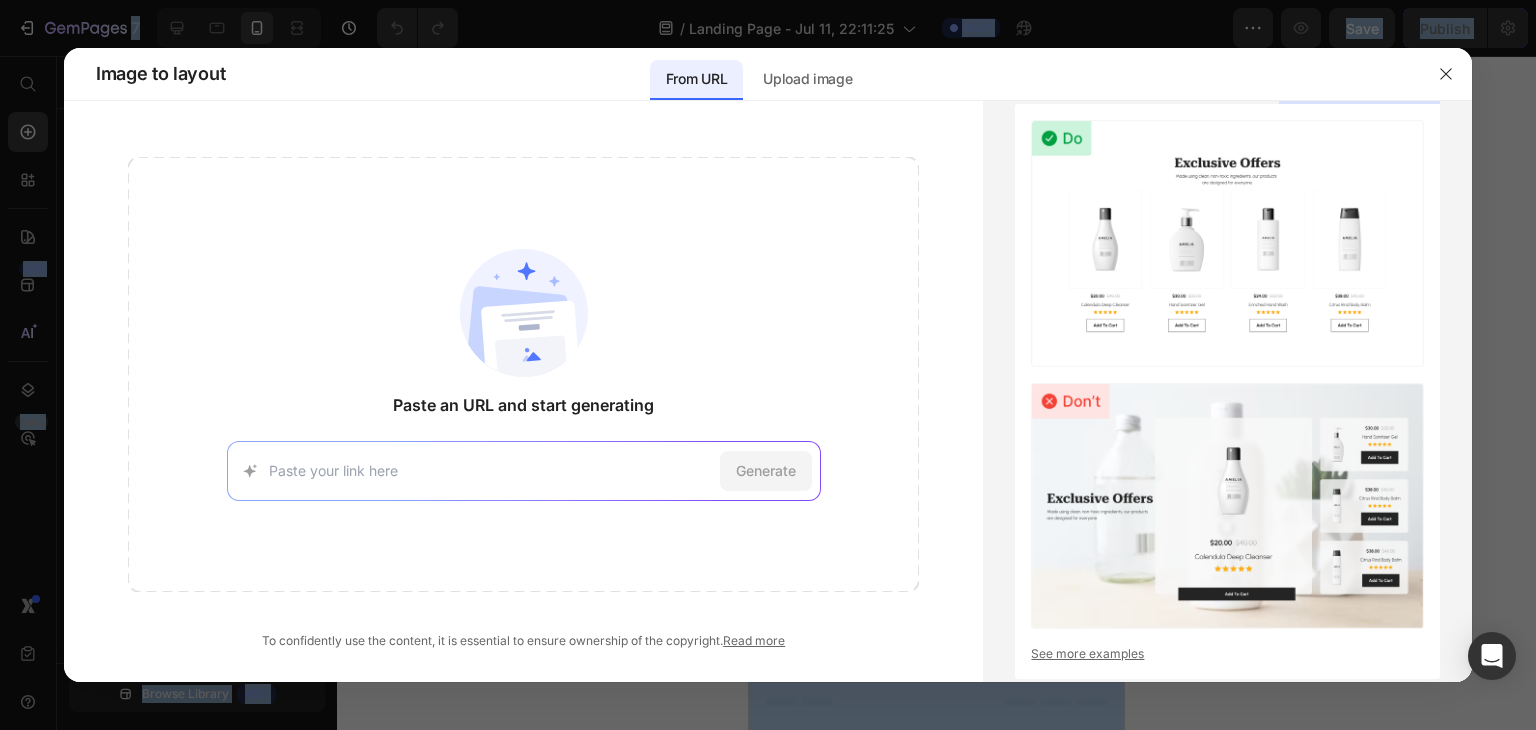 click at bounding box center [490, 470] 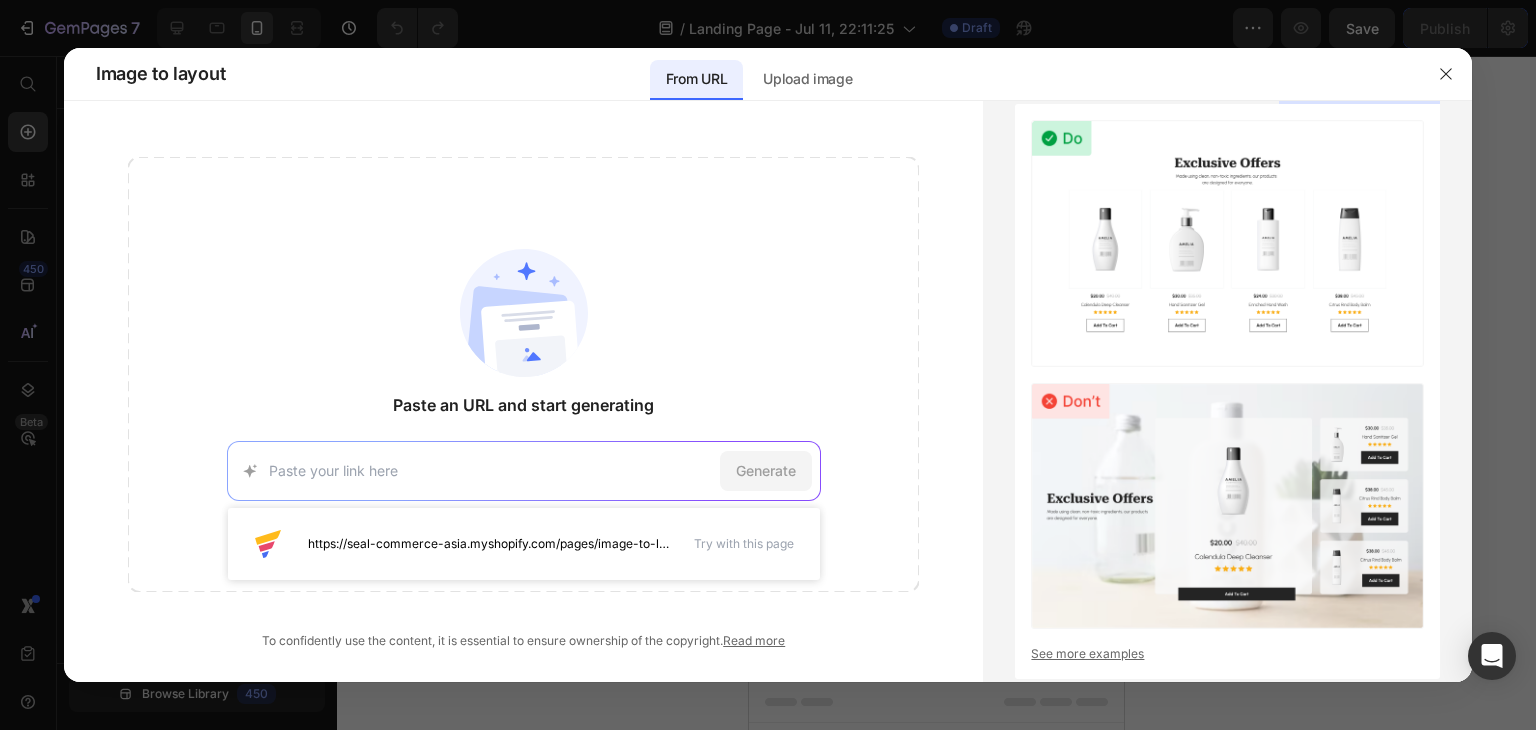 type on "C" 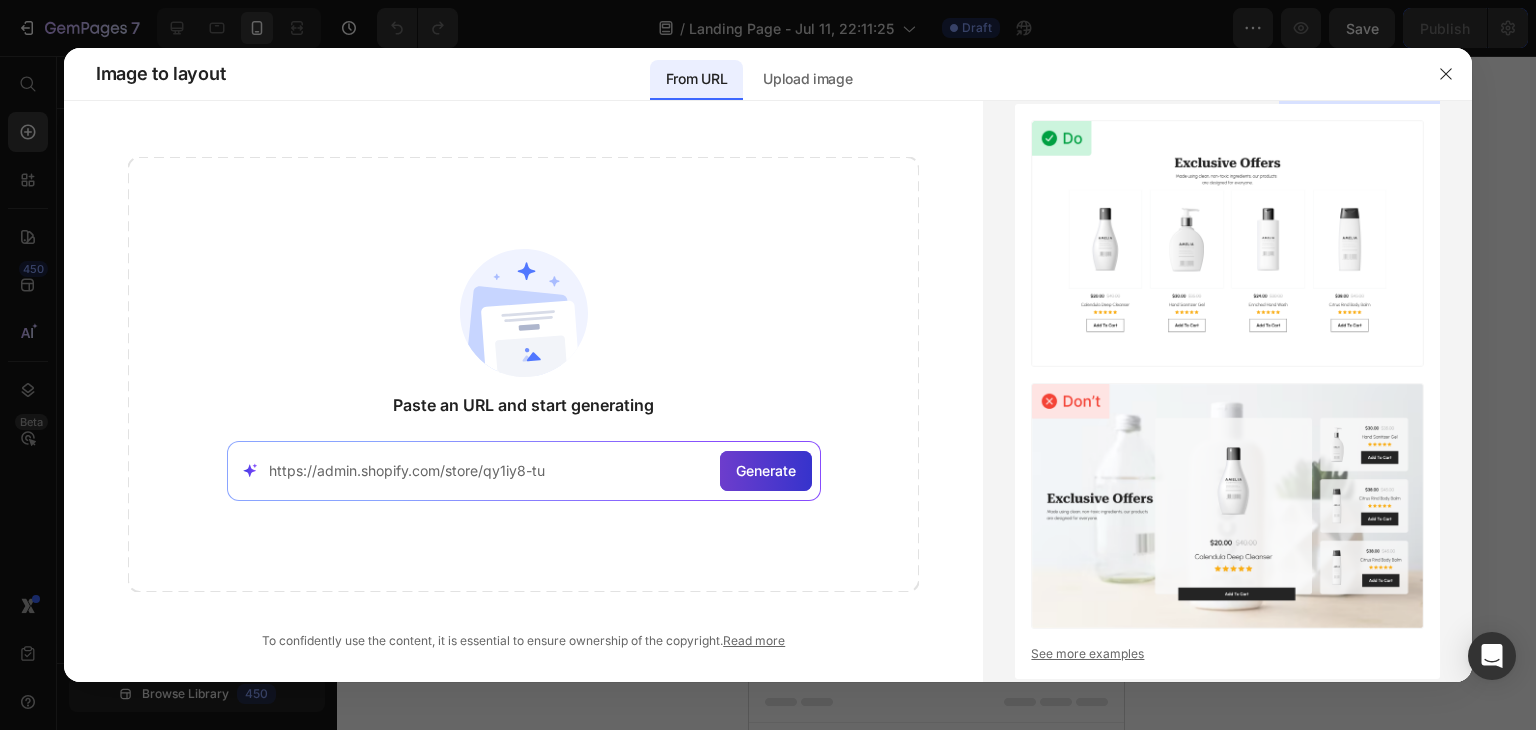 click on "Generate" 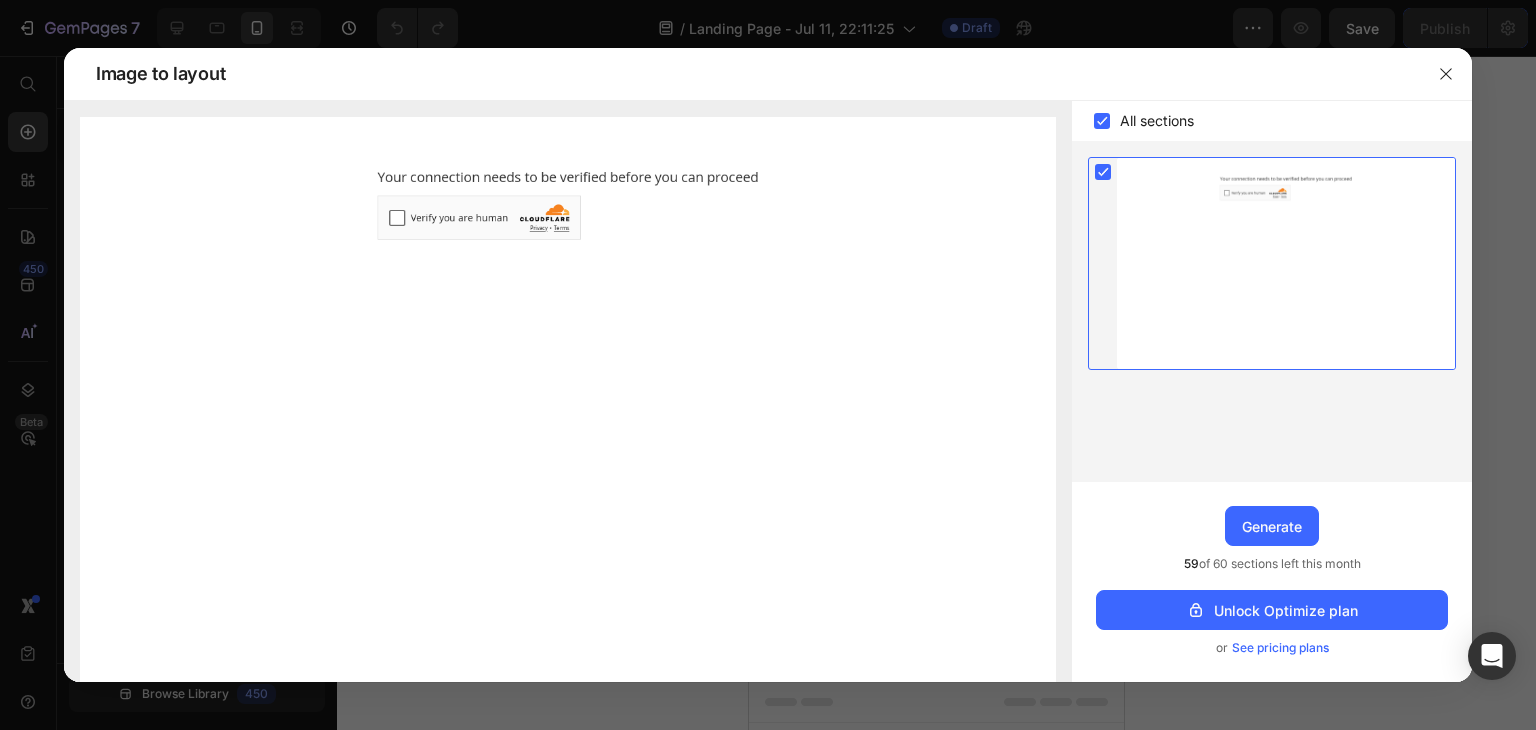click at bounding box center [568, 421] 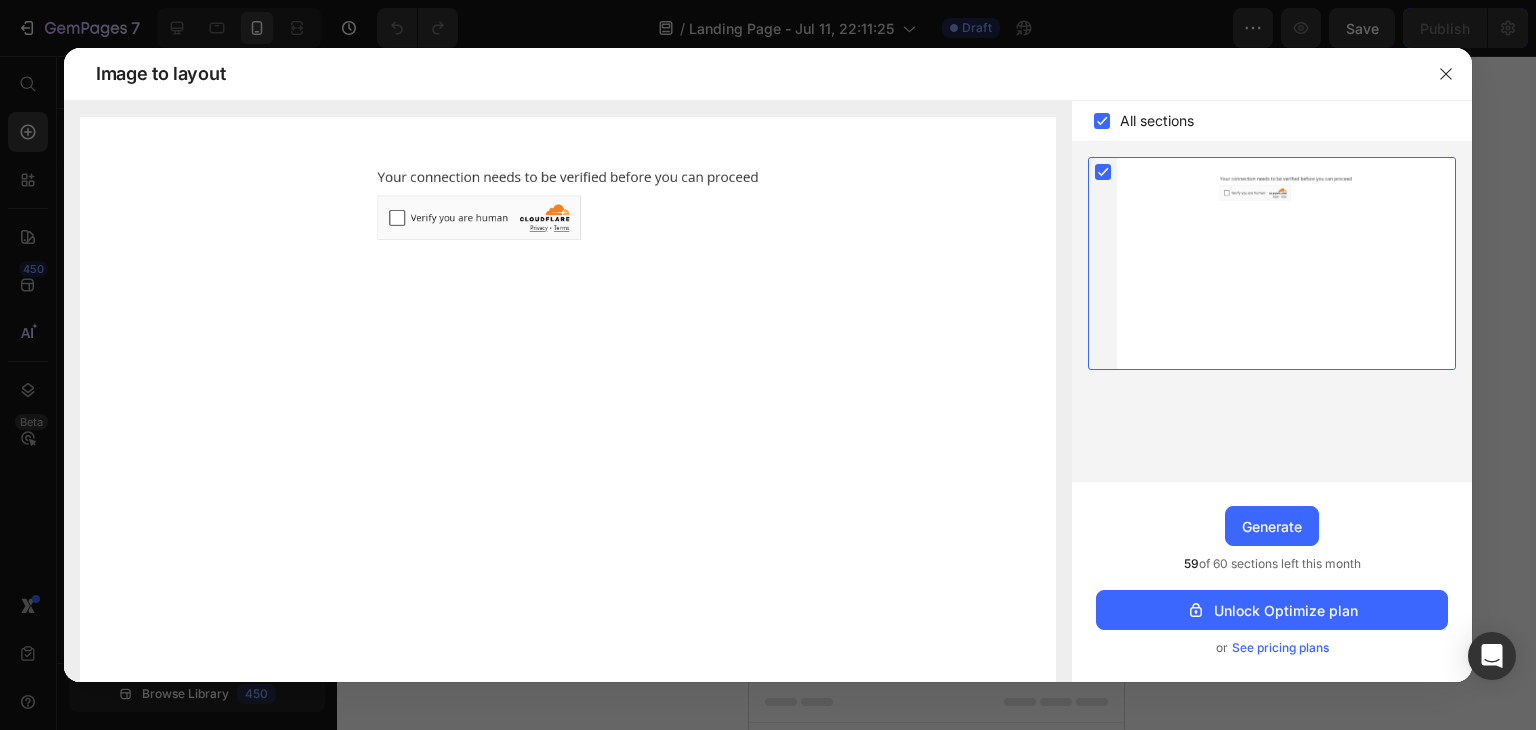 click at bounding box center [568, 421] 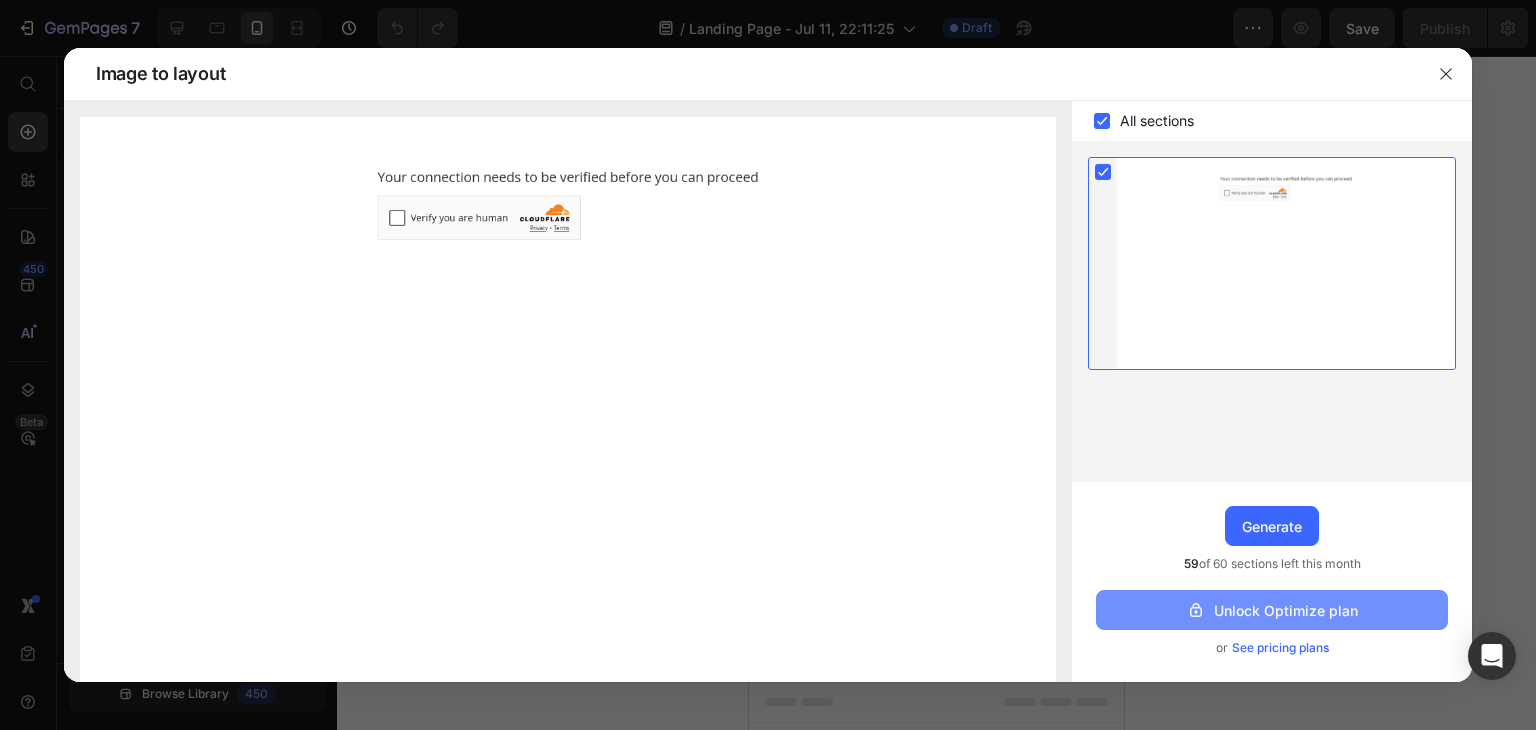 click on "Unlock Optimize plan" at bounding box center [1272, 610] 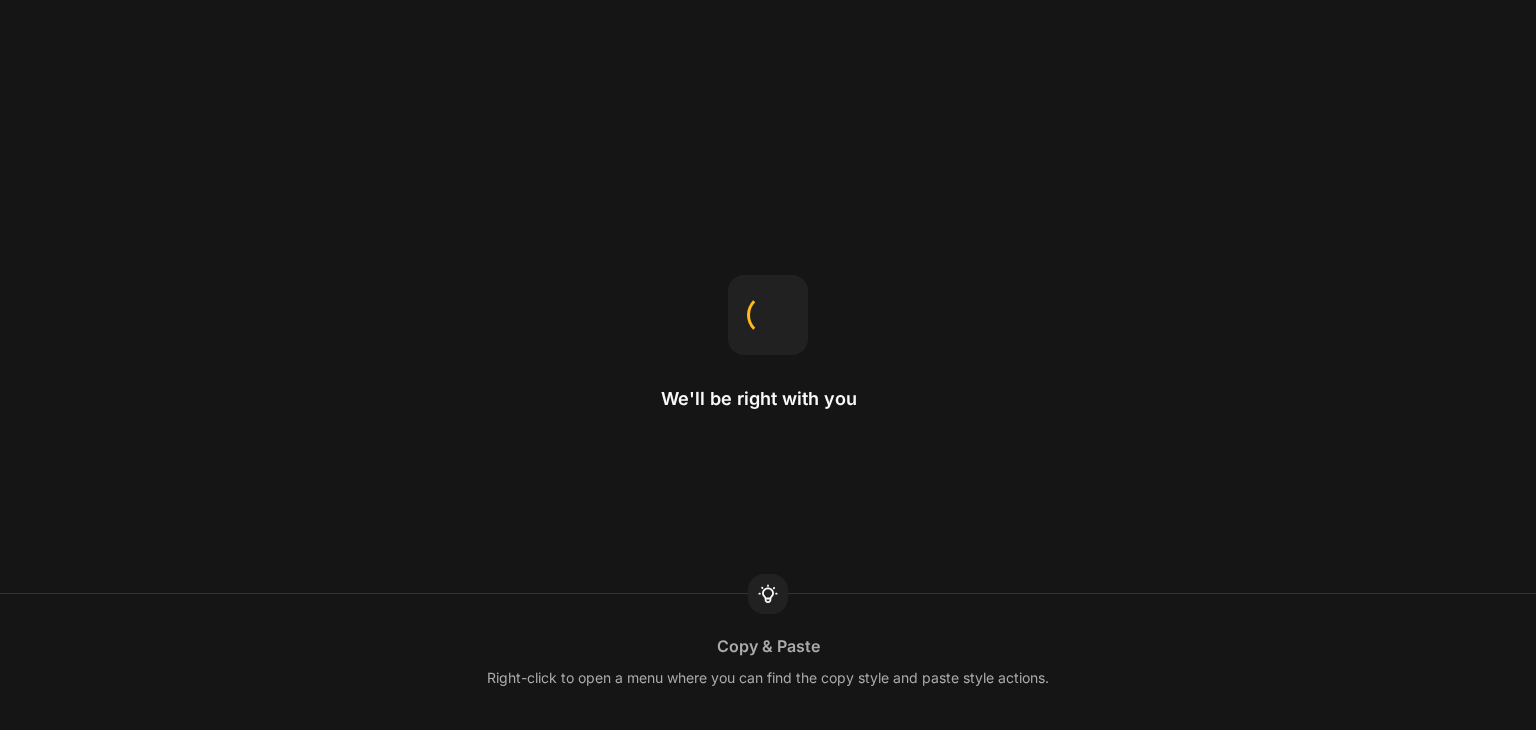 scroll, scrollTop: 0, scrollLeft: 0, axis: both 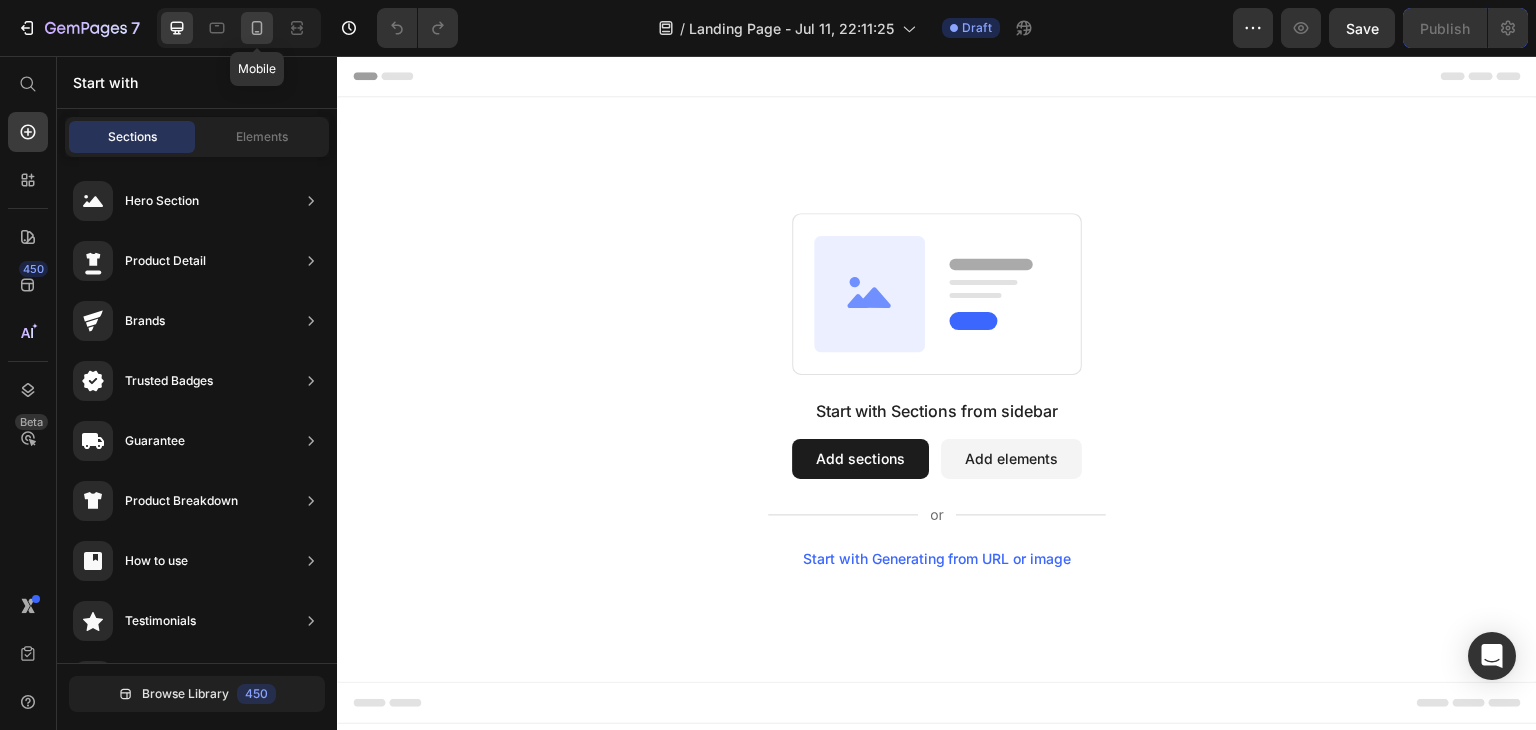 click 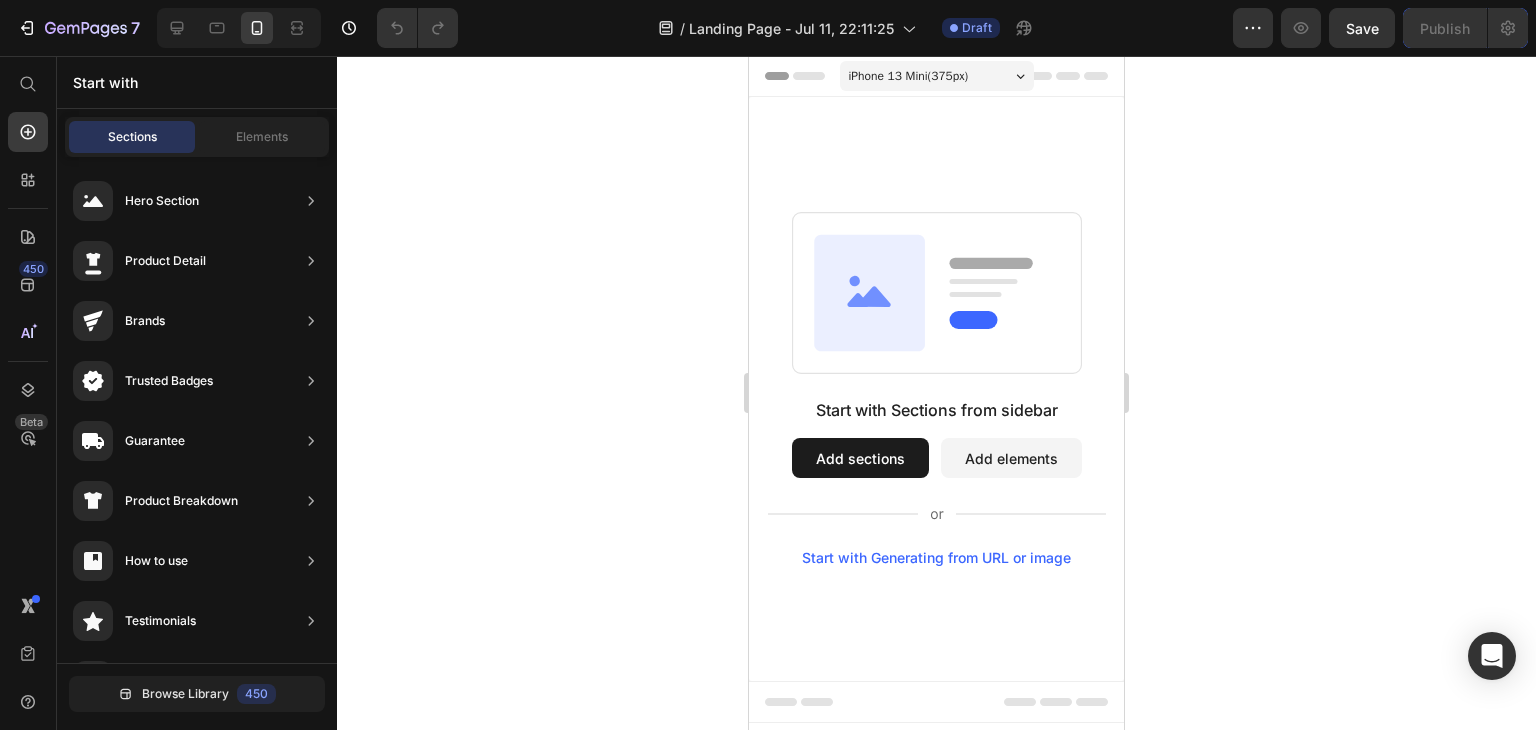 click on "Add sections" at bounding box center [860, 458] 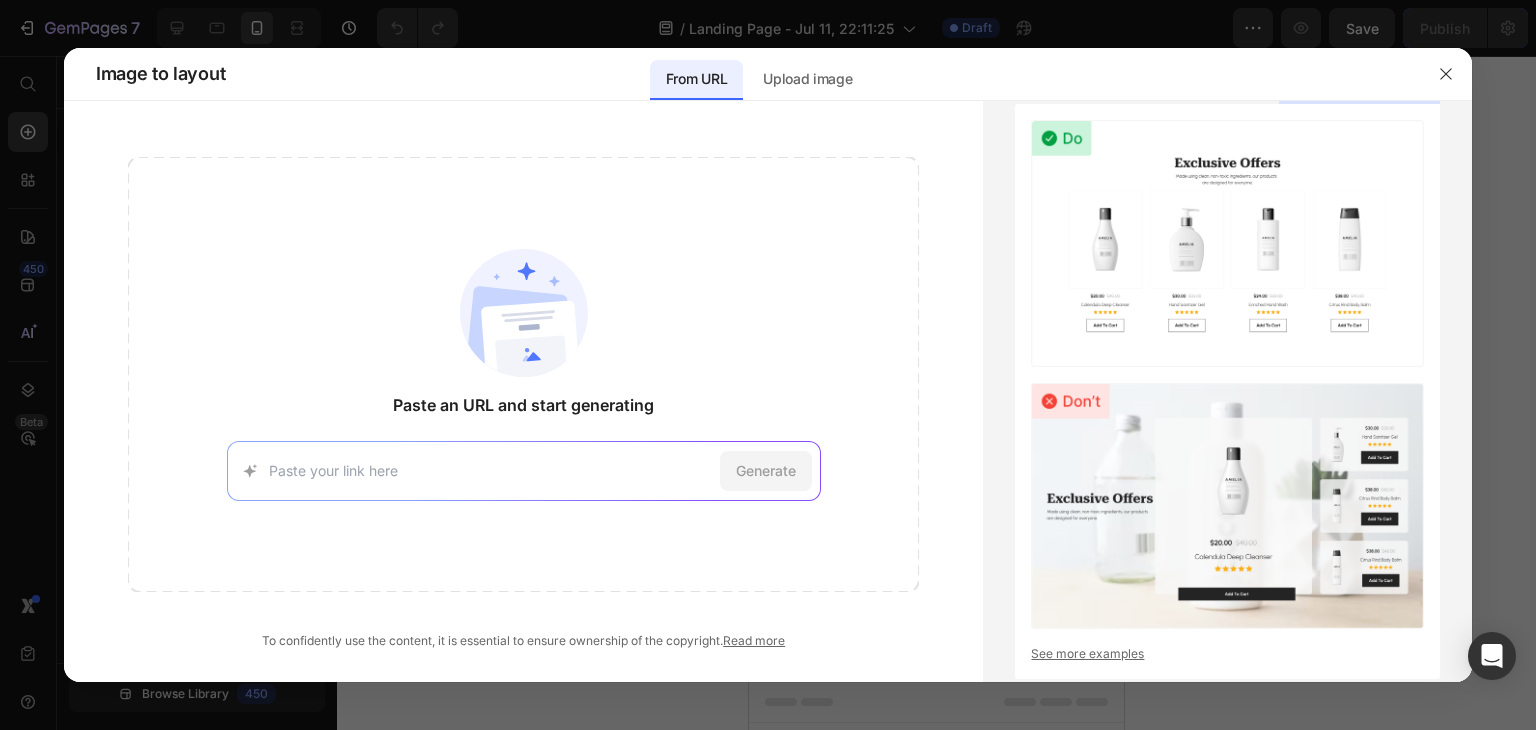 click at bounding box center [490, 470] 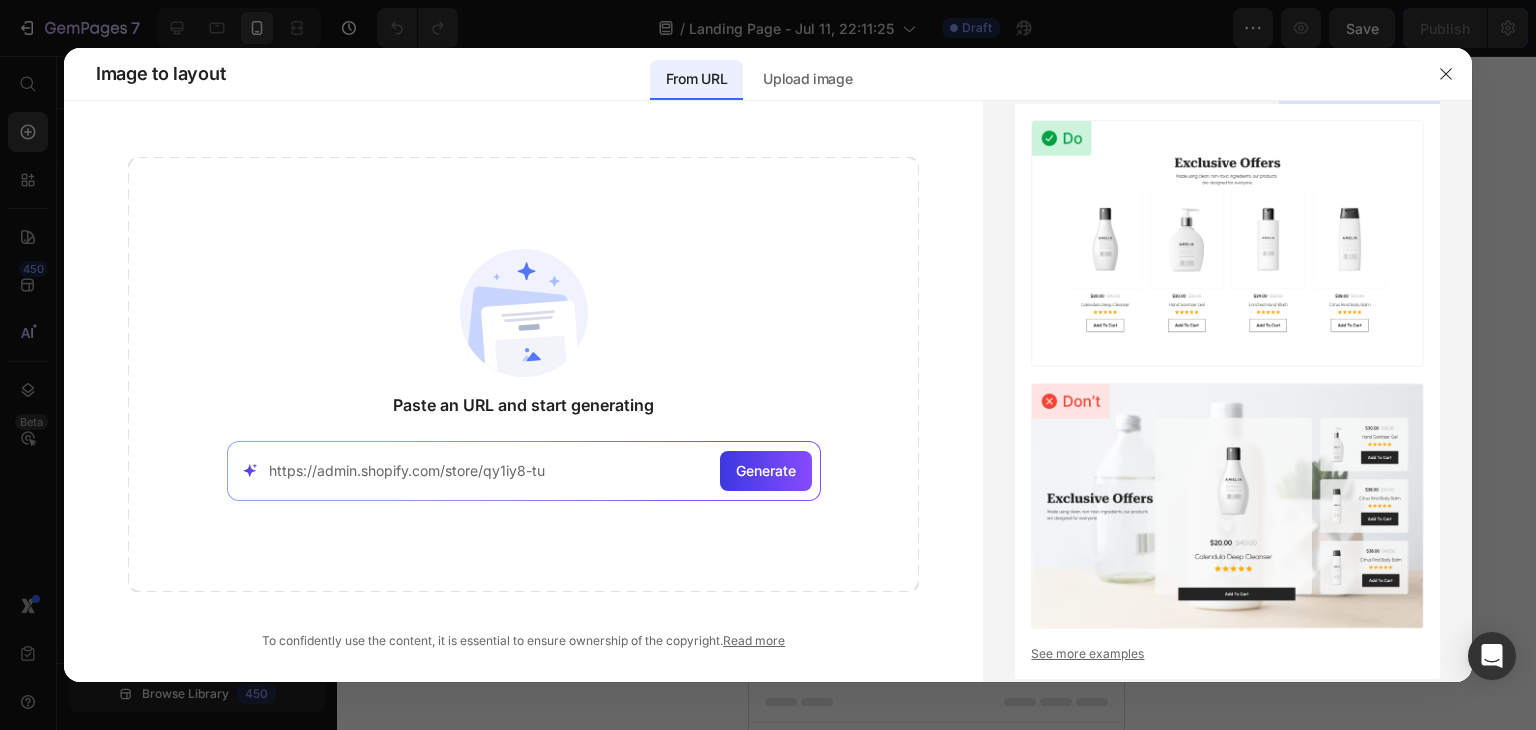 type on "https://admin.shopify.com/store/qy1iy8-tu" 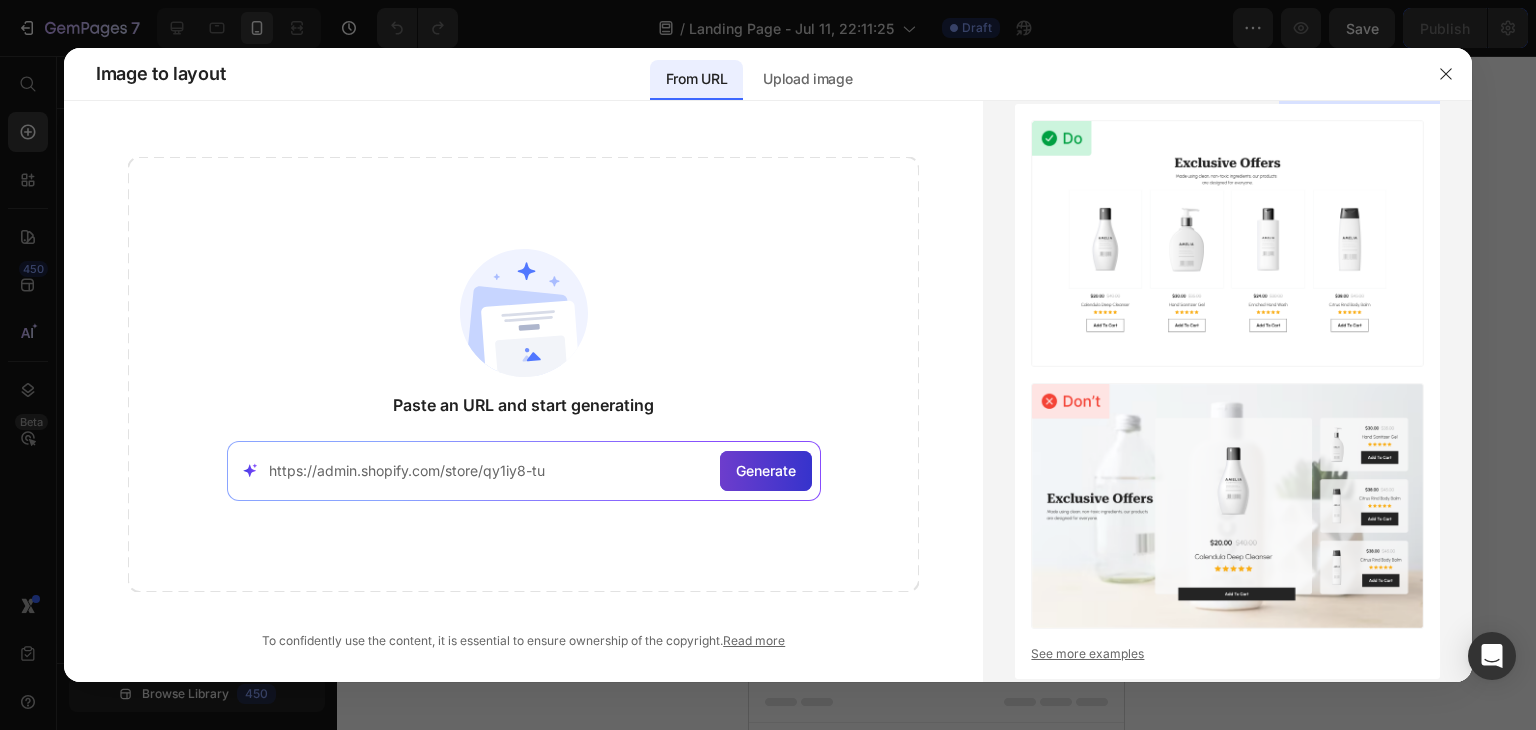 click on "Generate" at bounding box center [766, 471] 